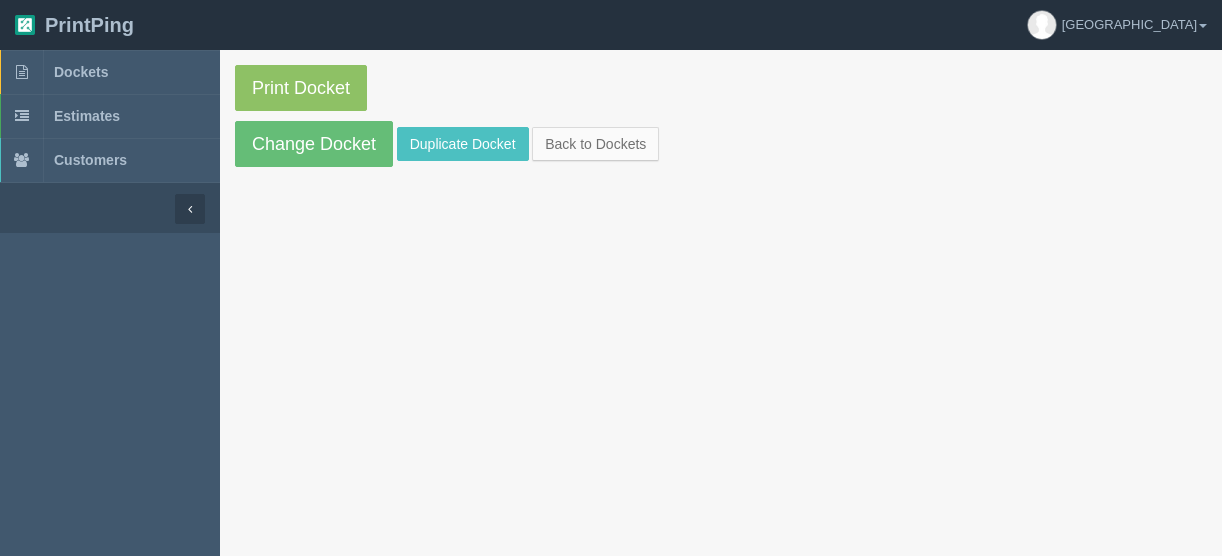 scroll, scrollTop: 0, scrollLeft: 0, axis: both 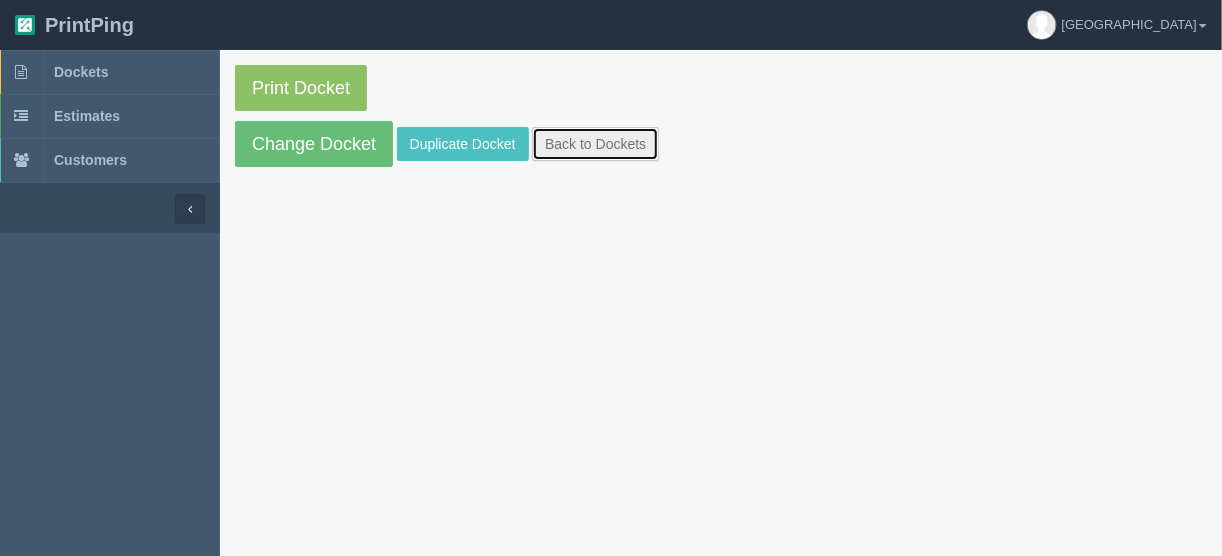 click on "Back to Dockets" at bounding box center [595, 144] 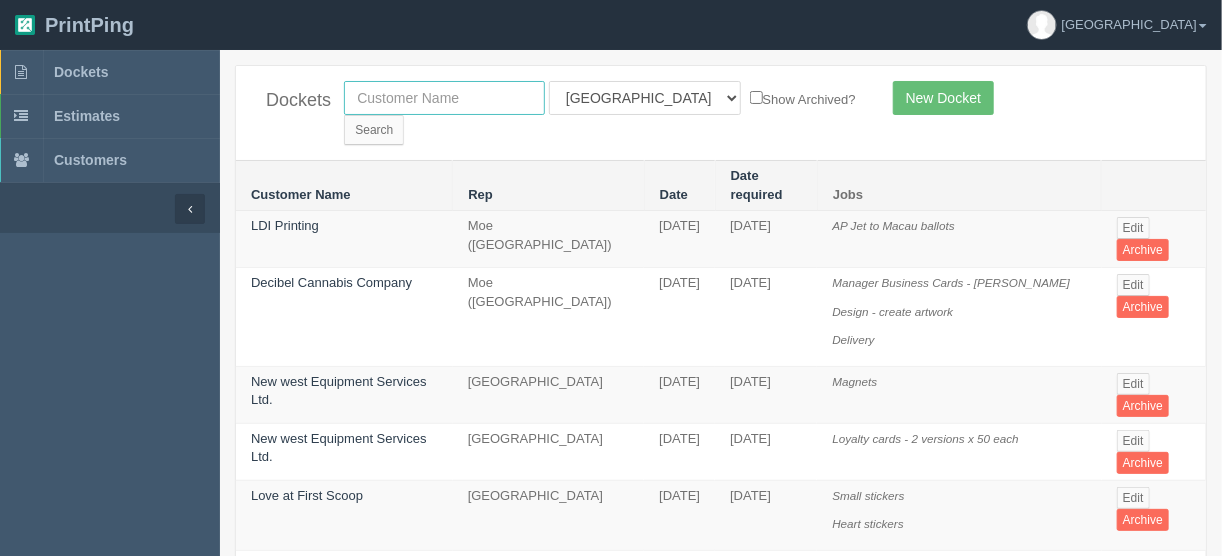 click at bounding box center [444, 98] 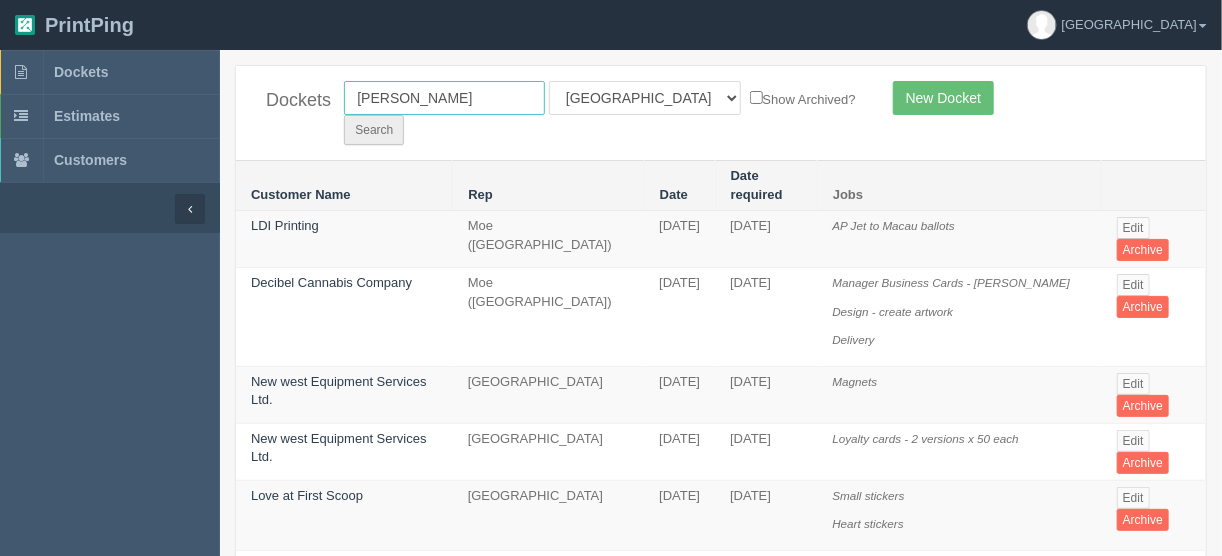 type on "nolan" 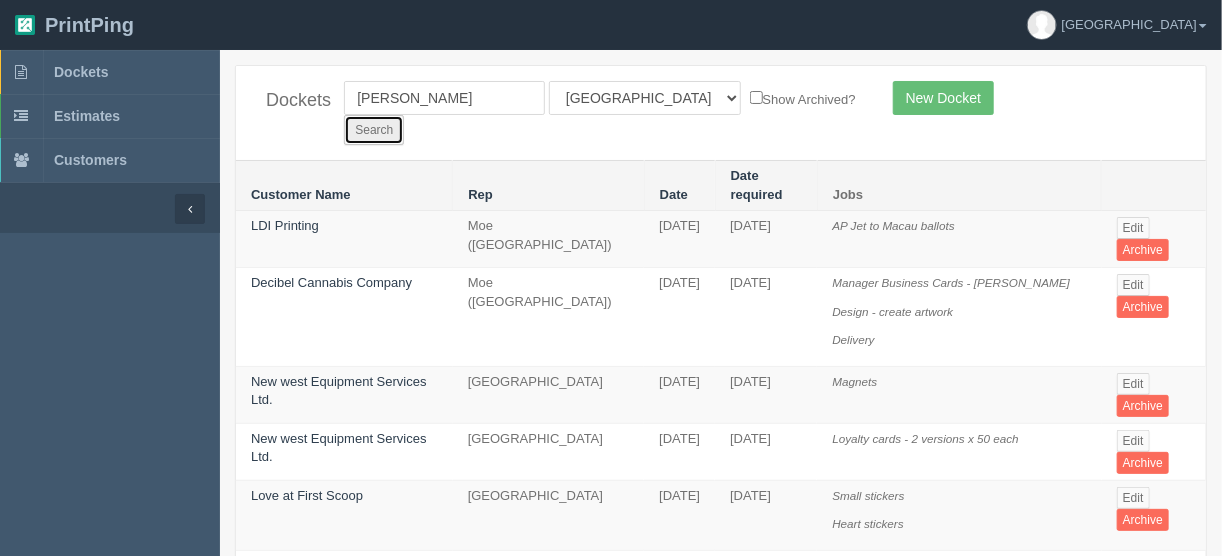 click on "Search" at bounding box center [374, 130] 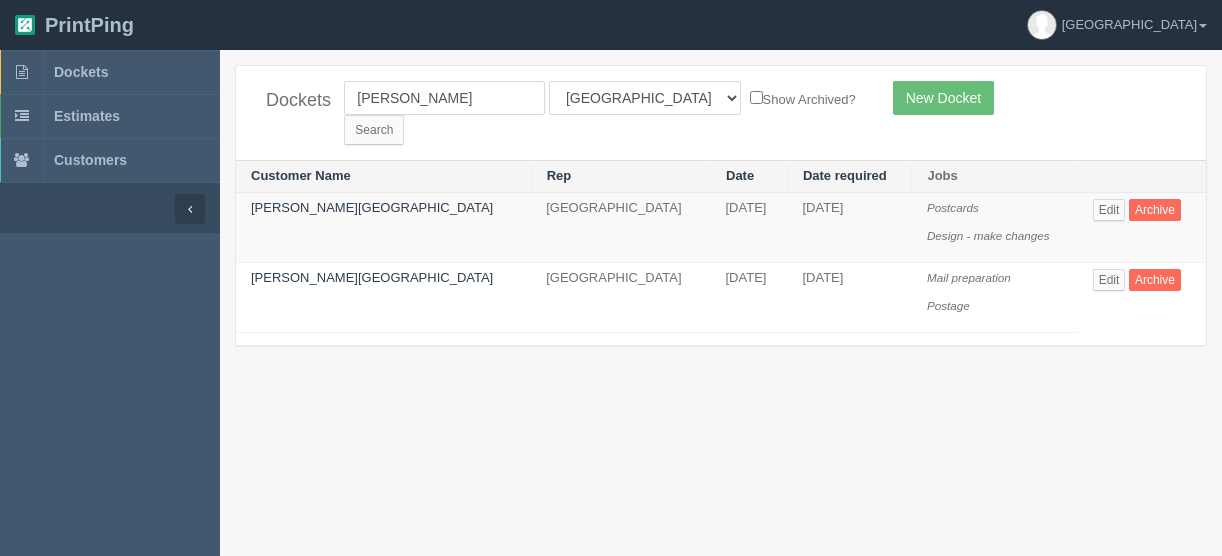 scroll, scrollTop: 0, scrollLeft: 0, axis: both 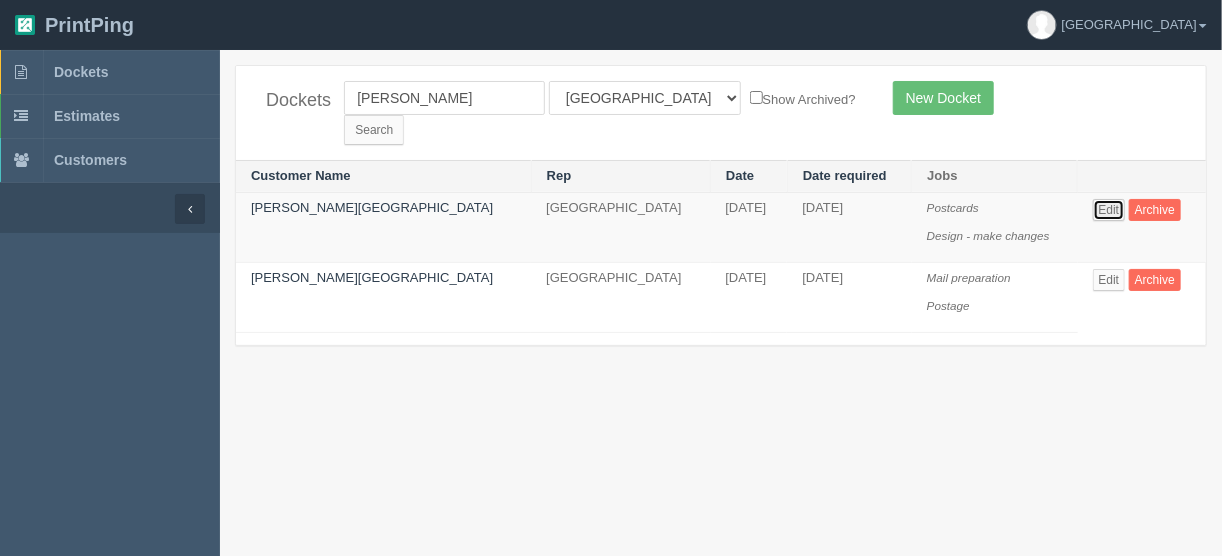 click on "Edit" at bounding box center (1109, 210) 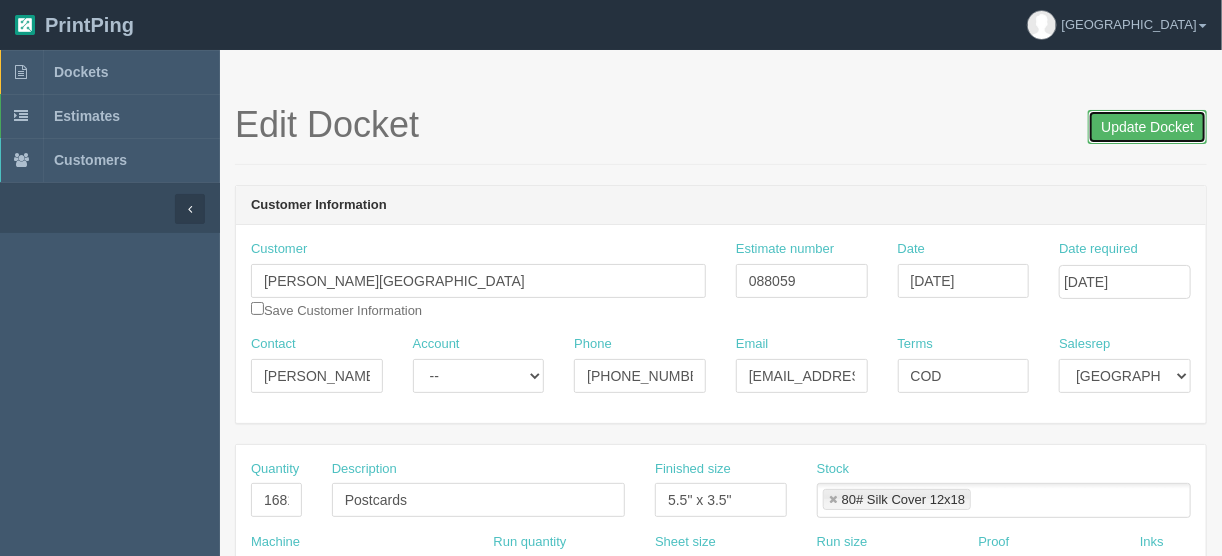 click on "Update Docket" at bounding box center [1147, 127] 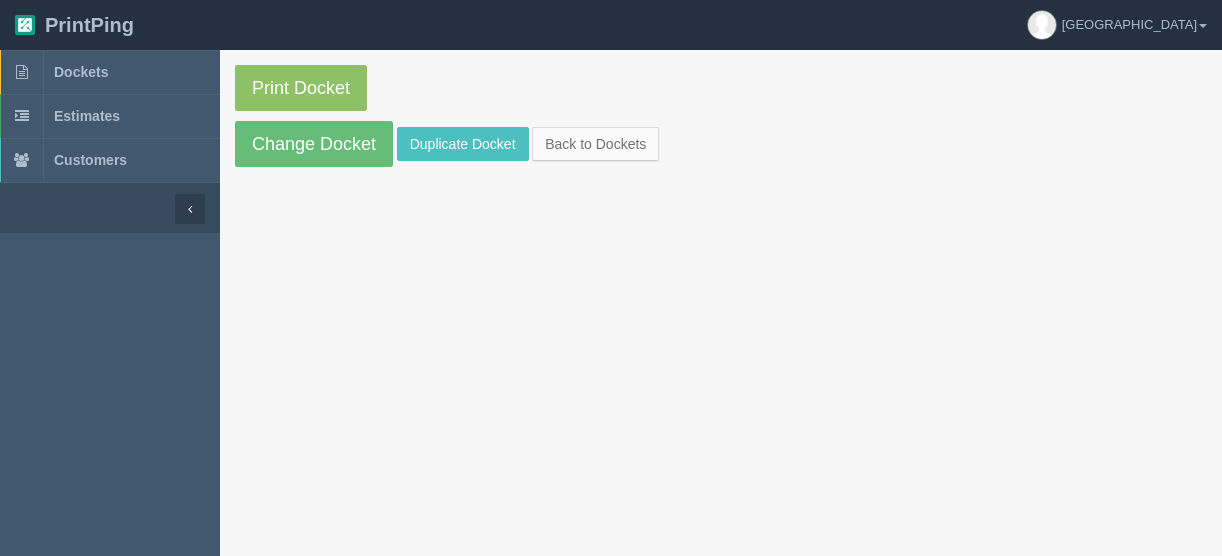 scroll, scrollTop: 0, scrollLeft: 0, axis: both 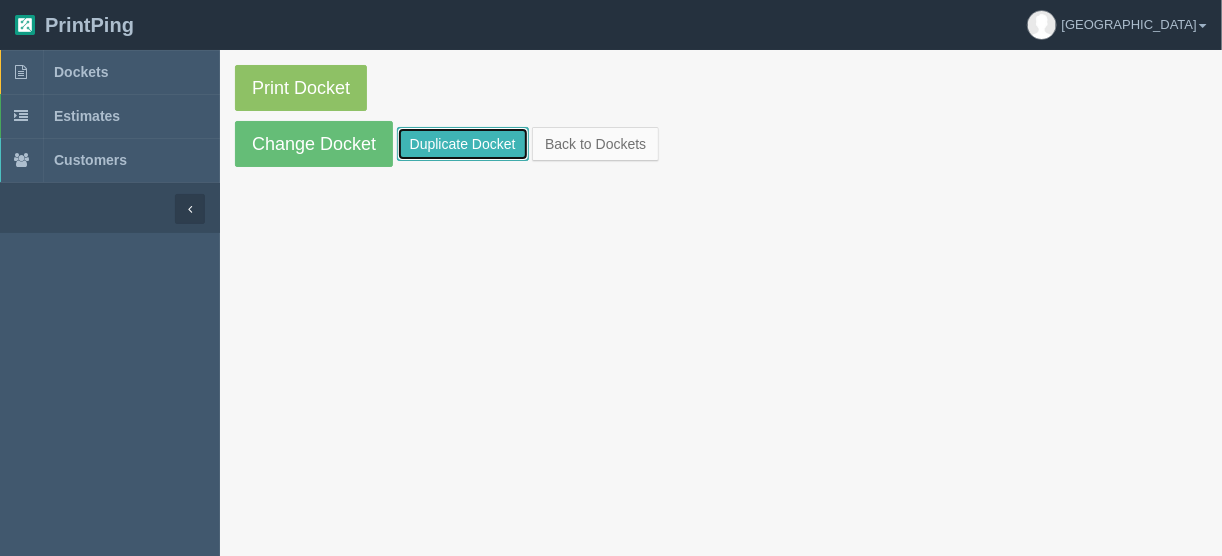 click on "Duplicate Docket" at bounding box center (463, 144) 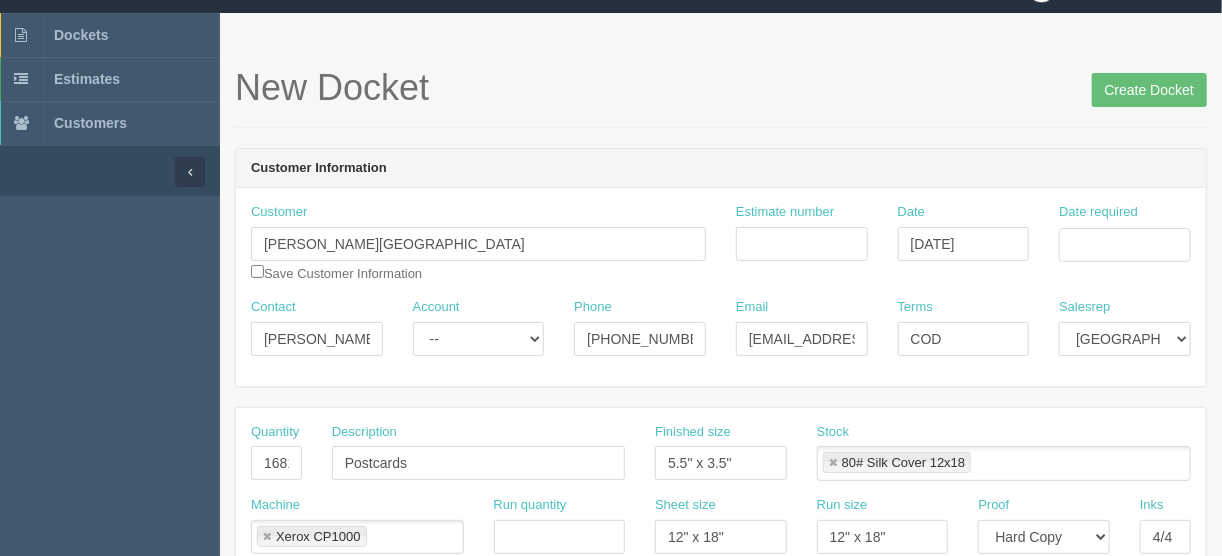 scroll, scrollTop: 0, scrollLeft: 0, axis: both 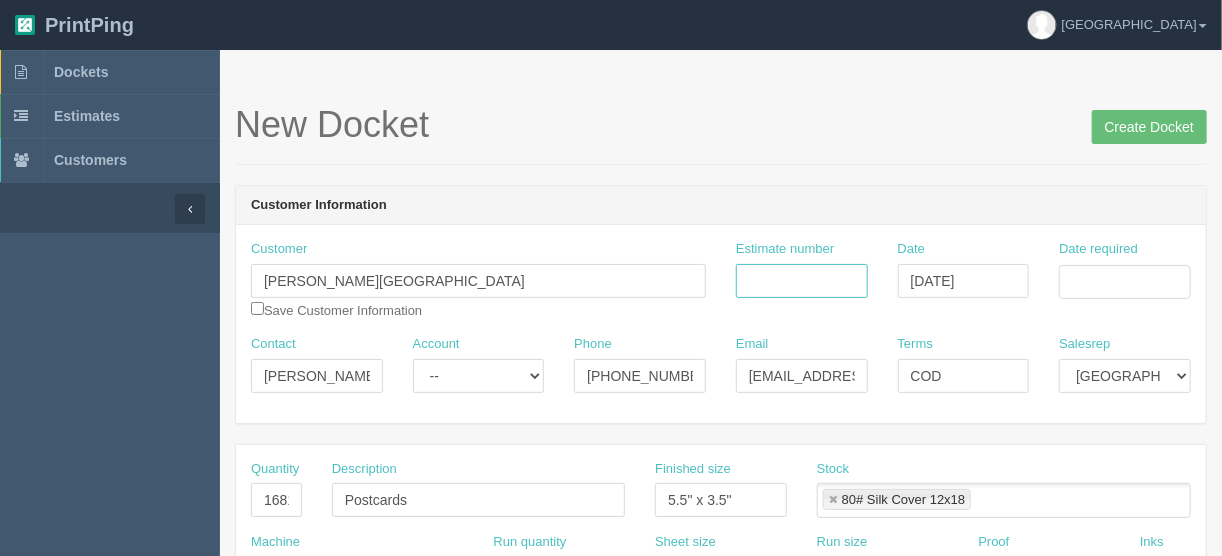drag, startPoint x: 764, startPoint y: 268, endPoint x: 810, endPoint y: 270, distance: 46.043457 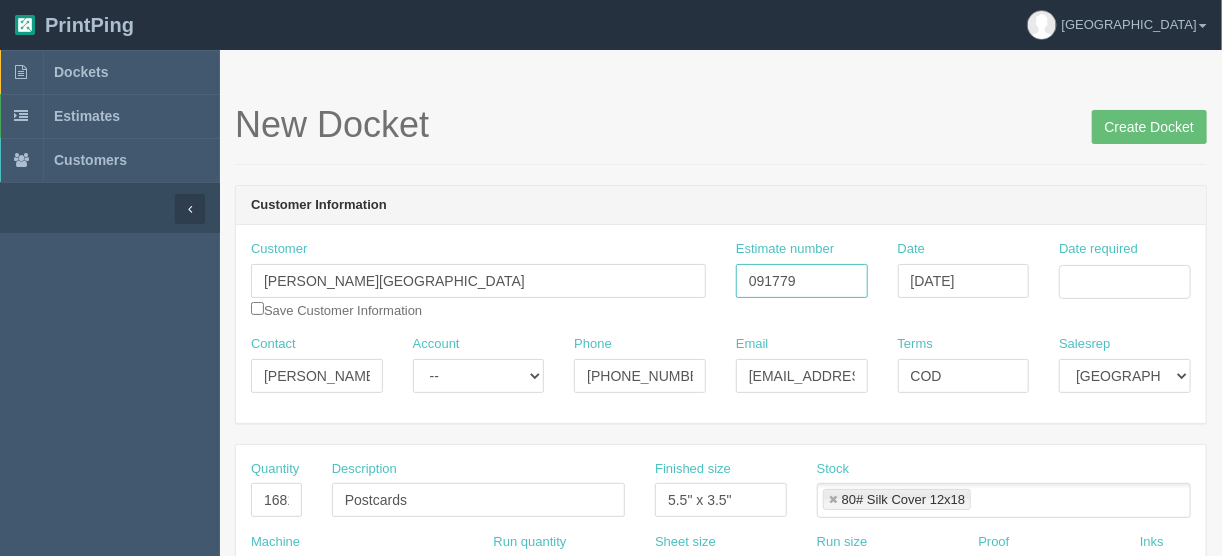 type on "091779" 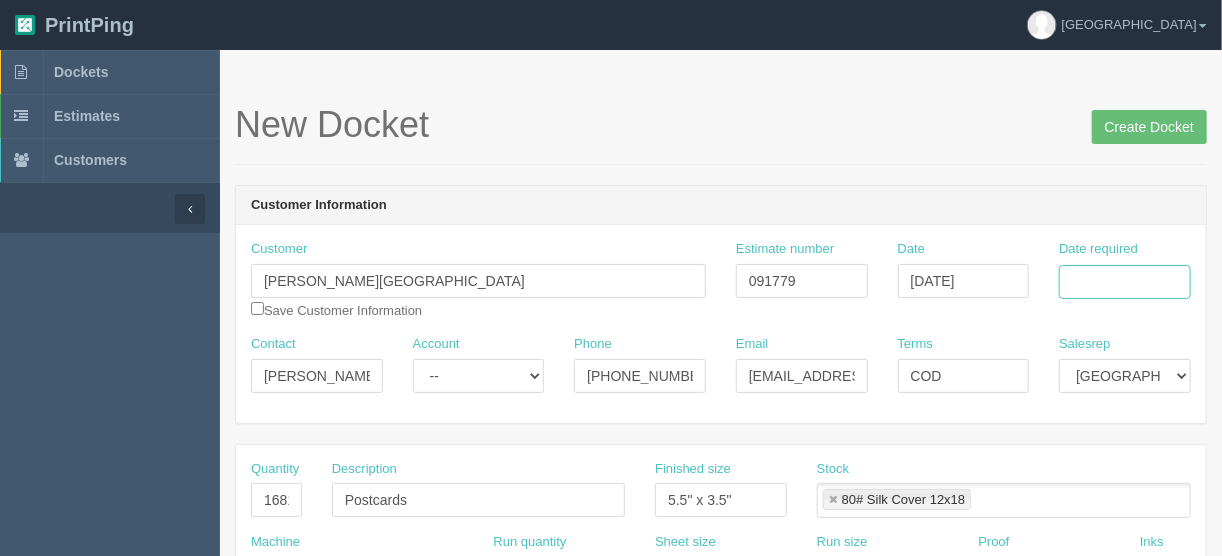 click on "Date required" at bounding box center (1125, 282) 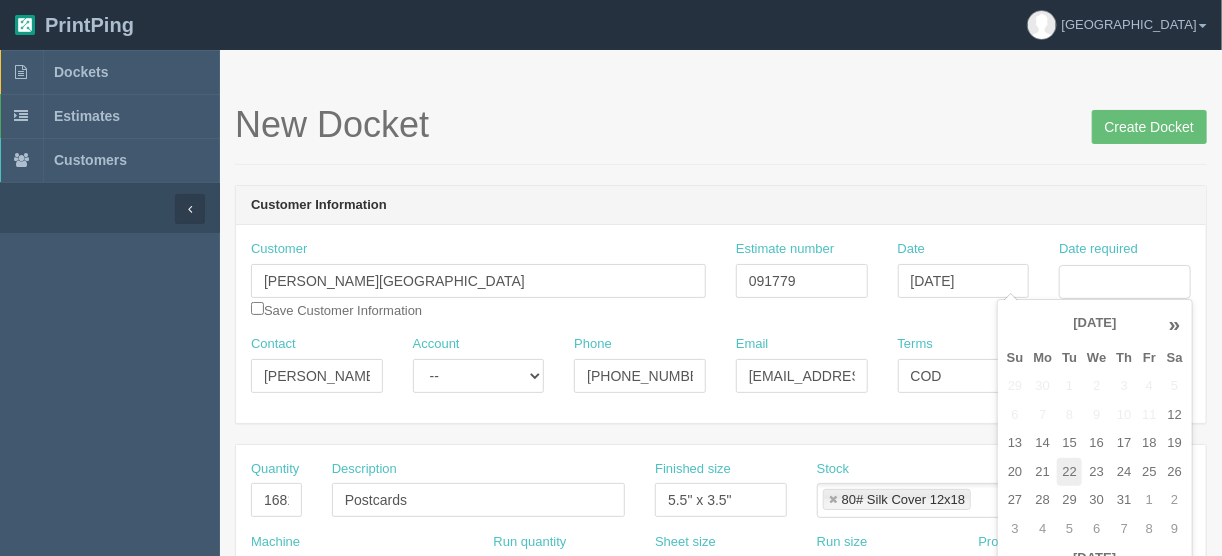 click on "22" at bounding box center [1069, 472] 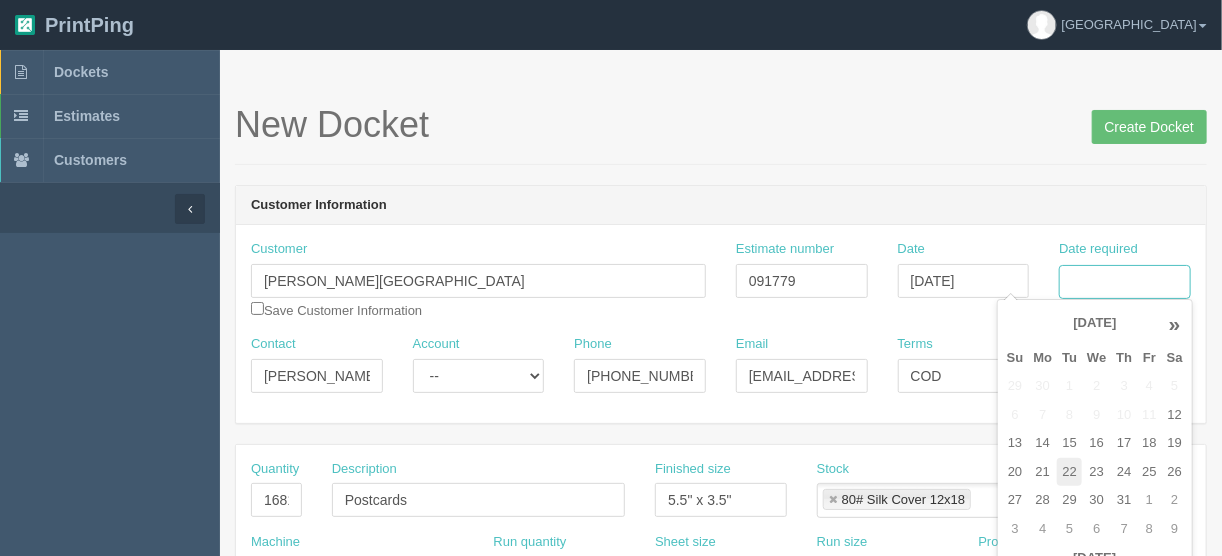 type on "[DATE]" 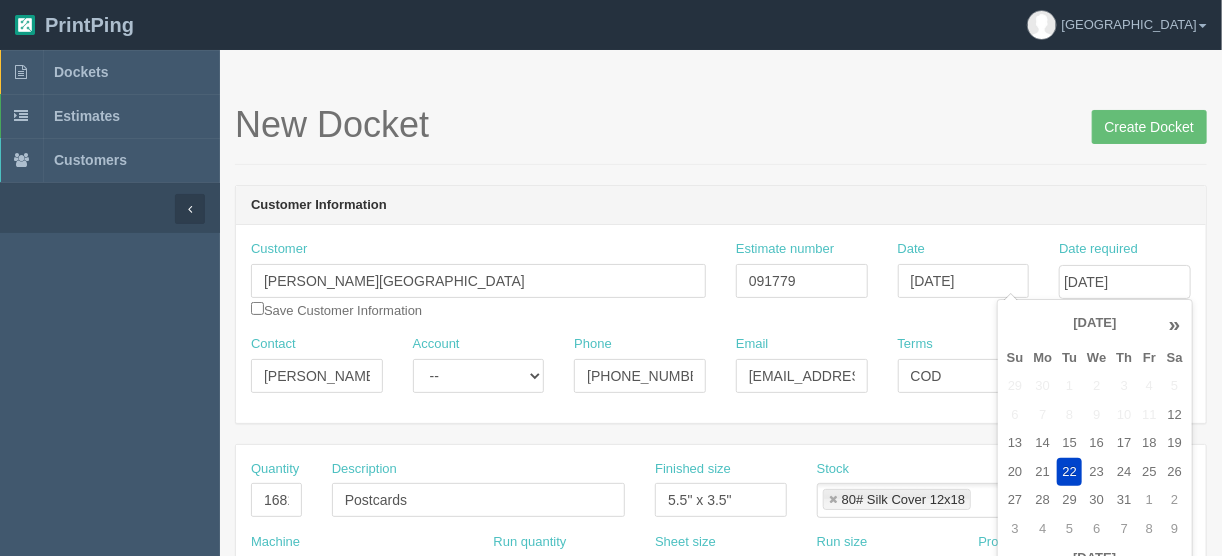 click on "New Docket
Create Docket" at bounding box center [721, 125] 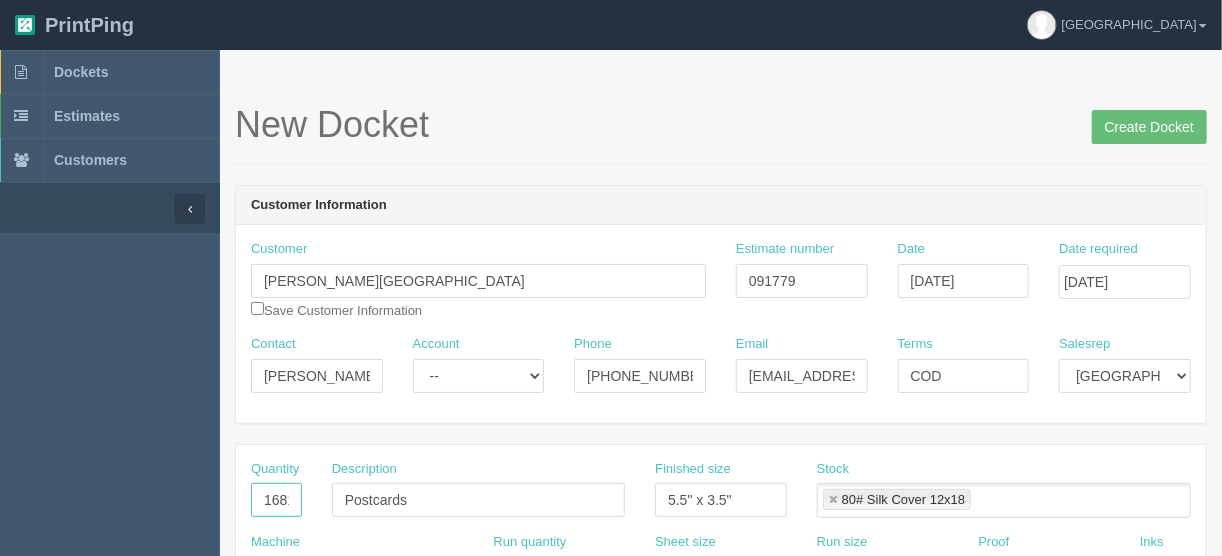 scroll, scrollTop: 0, scrollLeft: 13, axis: horizontal 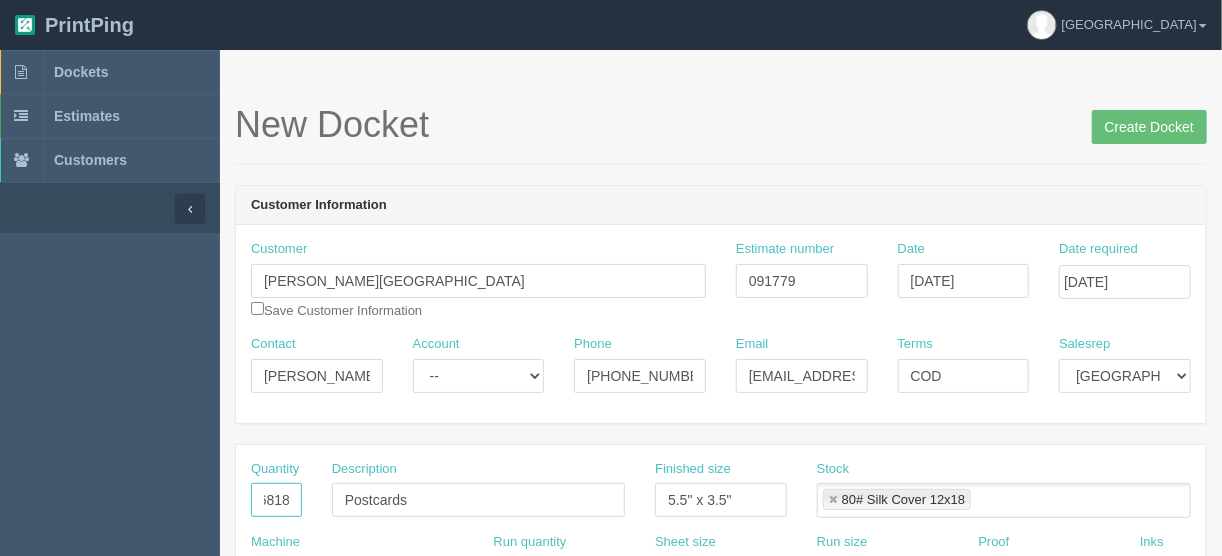 drag, startPoint x: 251, startPoint y: 499, endPoint x: 379, endPoint y: 499, distance: 128 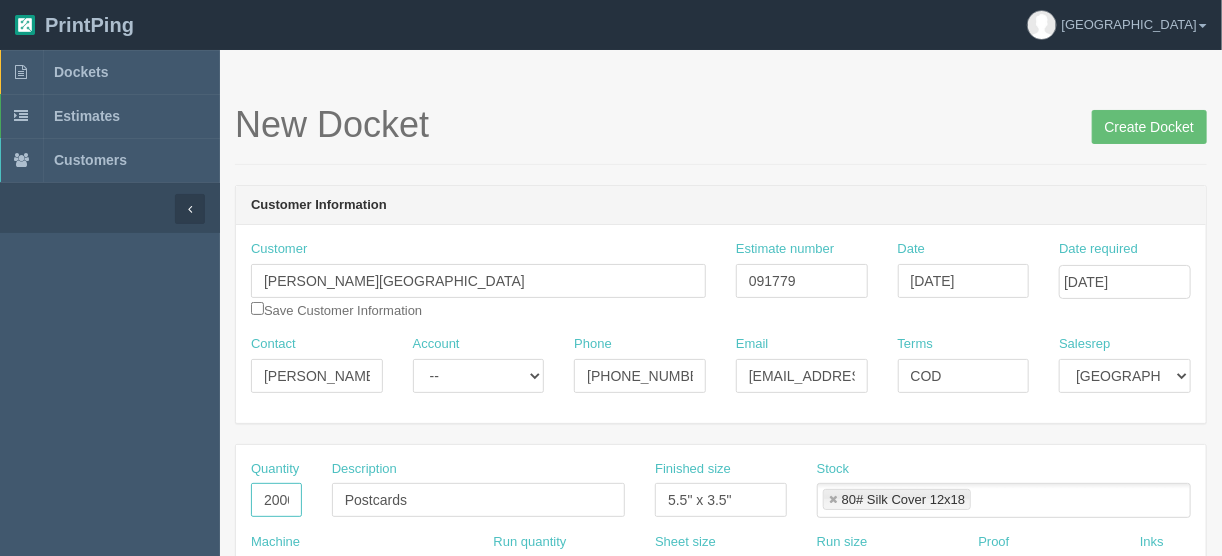 scroll, scrollTop: 0, scrollLeft: 5, axis: horizontal 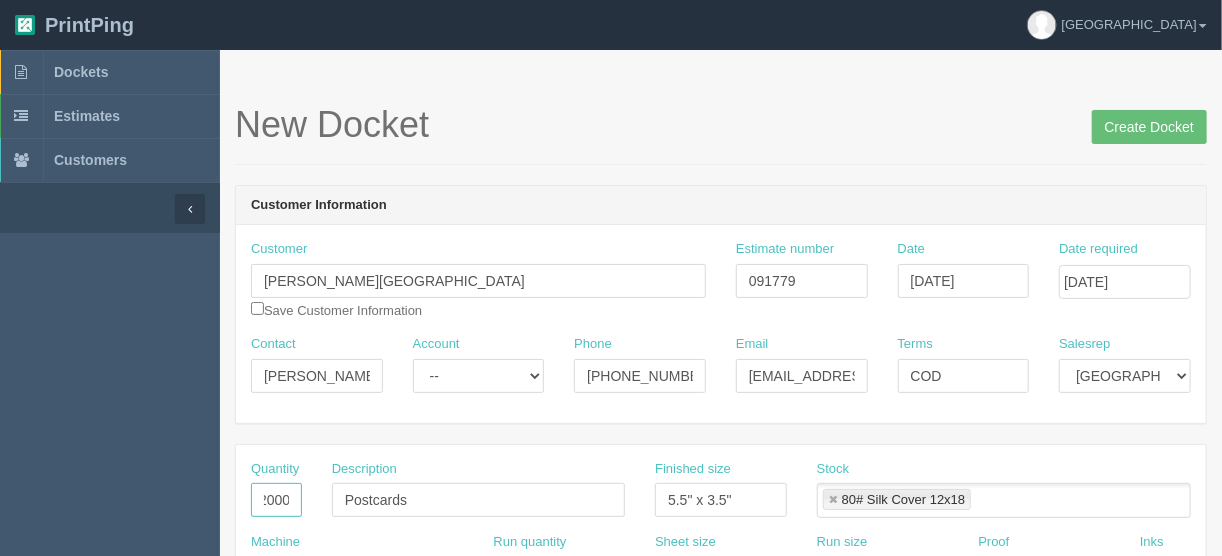 type on "2000" 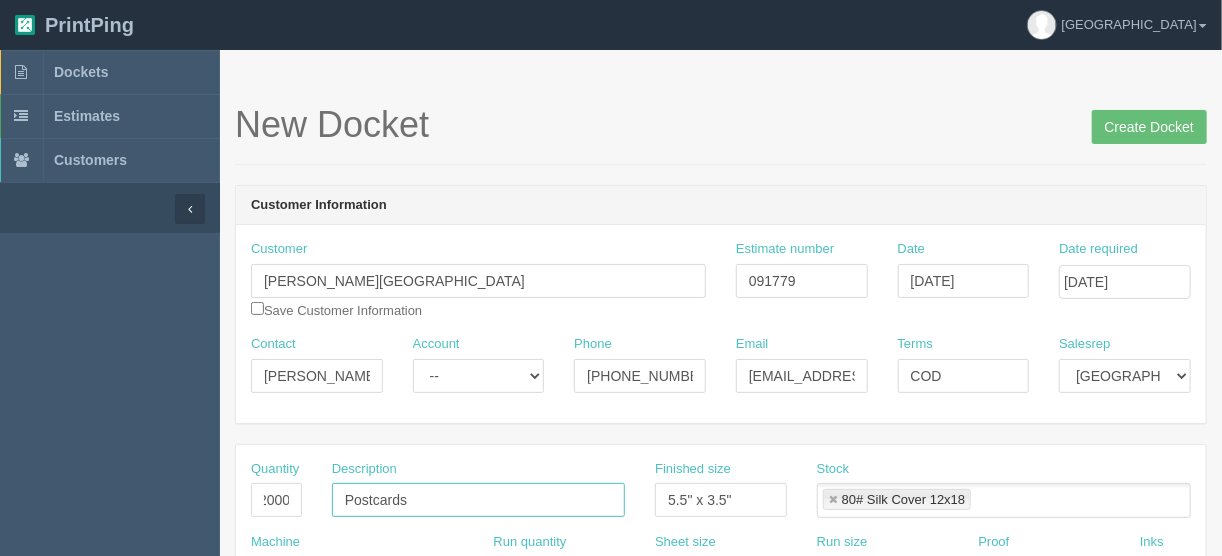 scroll, scrollTop: 0, scrollLeft: 0, axis: both 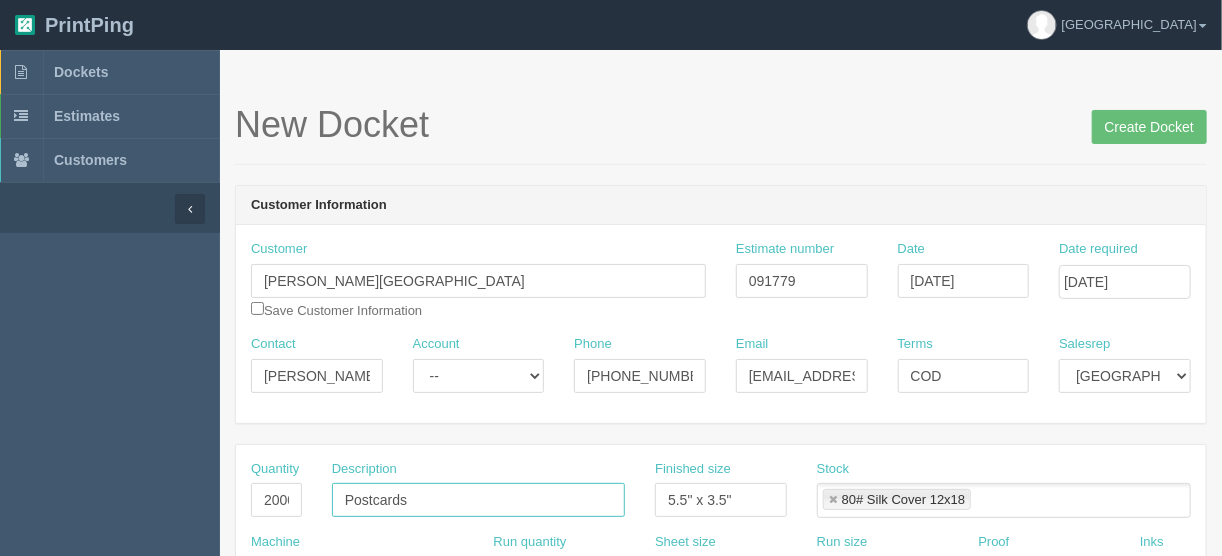 drag, startPoint x: 458, startPoint y: 495, endPoint x: 319, endPoint y: 504, distance: 139.29106 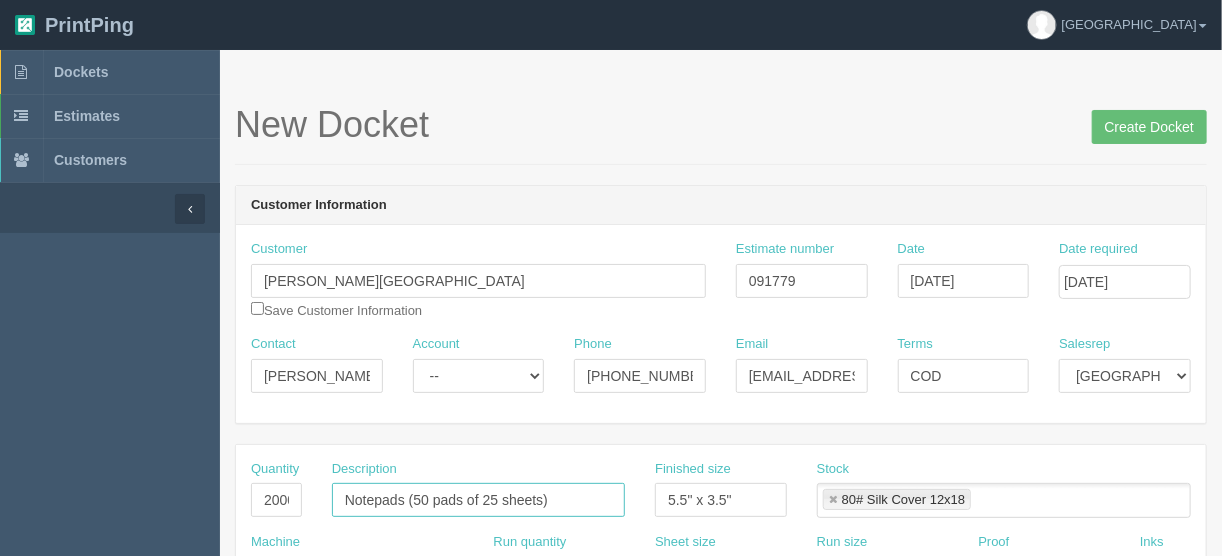 click on "Notepads (50 pads of 25 sheets)" at bounding box center (478, 500) 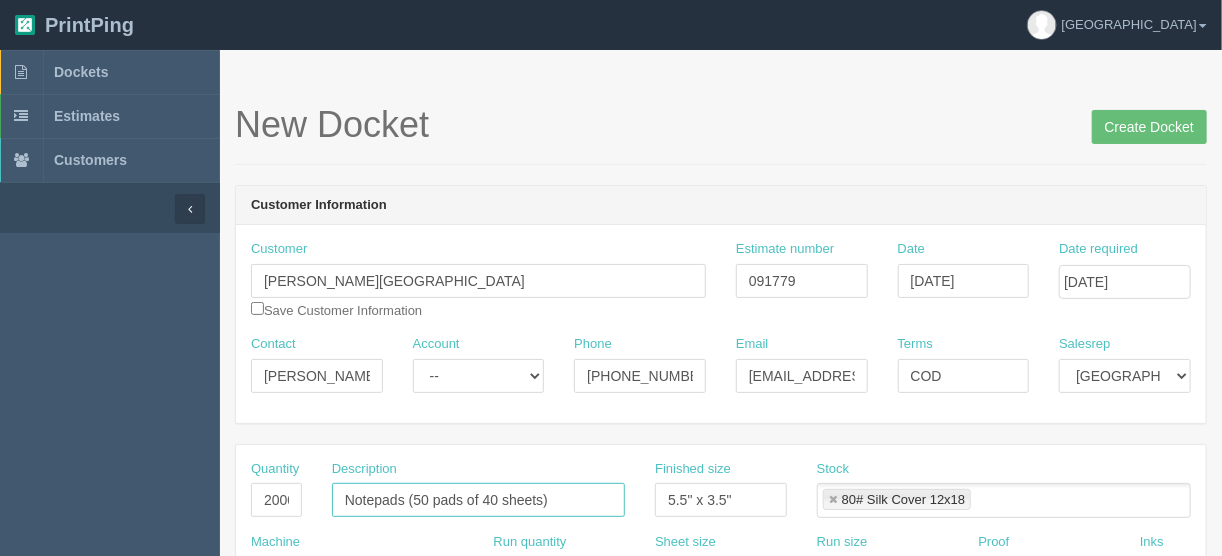 type on "Notepads (50 pads of 40 sheets)" 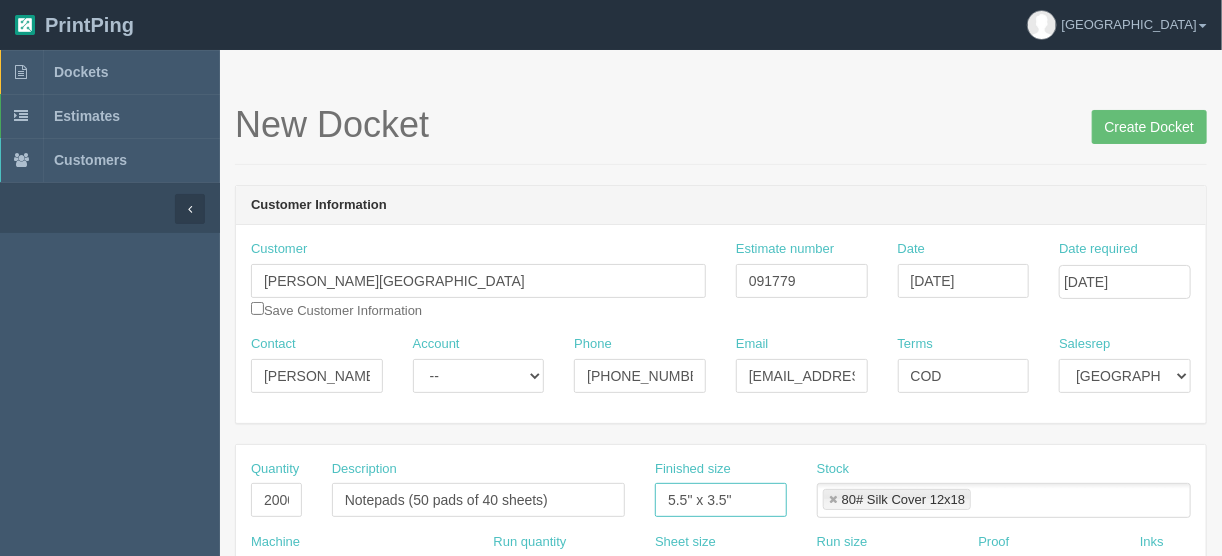 drag, startPoint x: 742, startPoint y: 487, endPoint x: 709, endPoint y: 495, distance: 33.955853 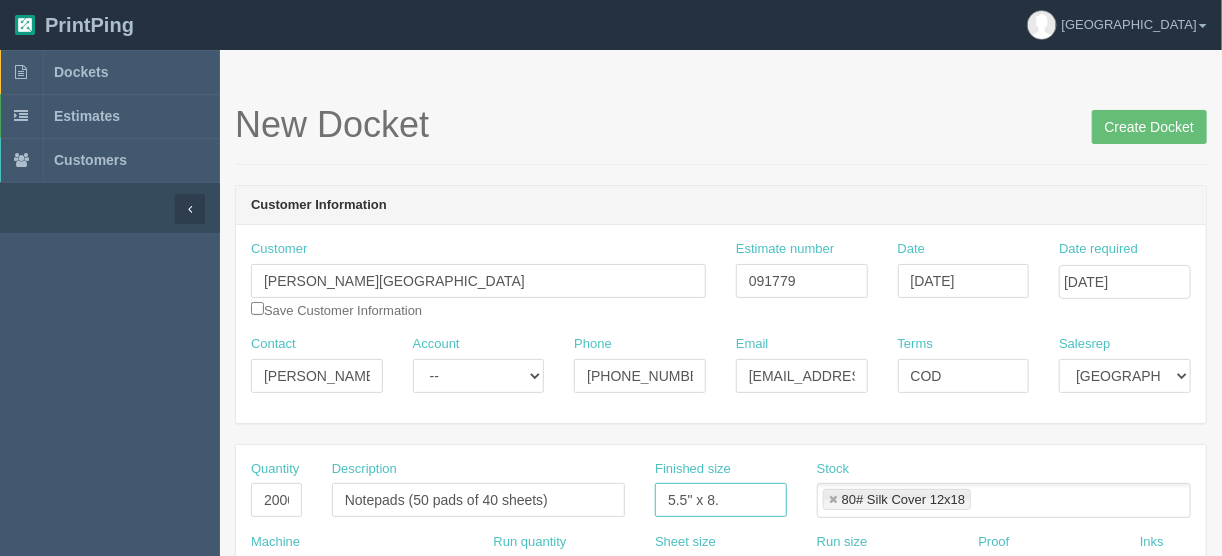 type on "5.5" x 8.5"" 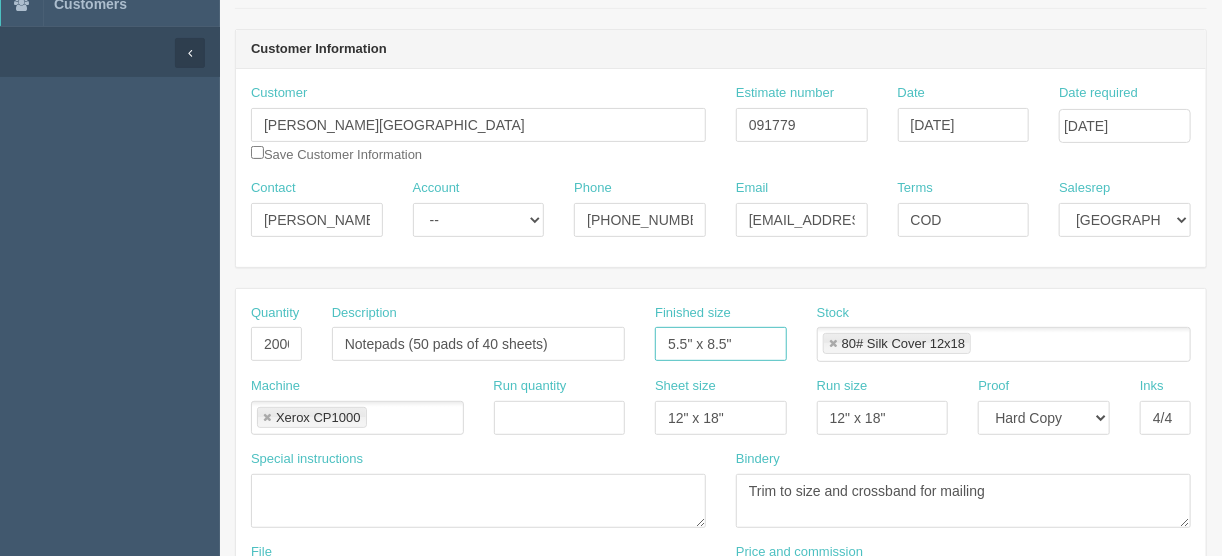 scroll, scrollTop: 160, scrollLeft: 0, axis: vertical 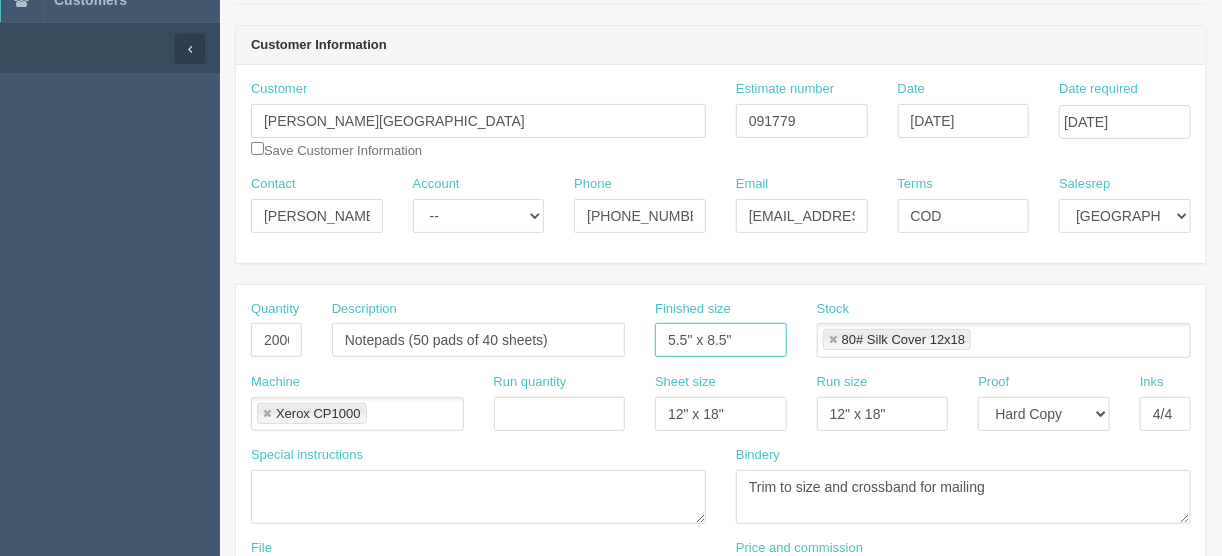 click at bounding box center [833, 340] 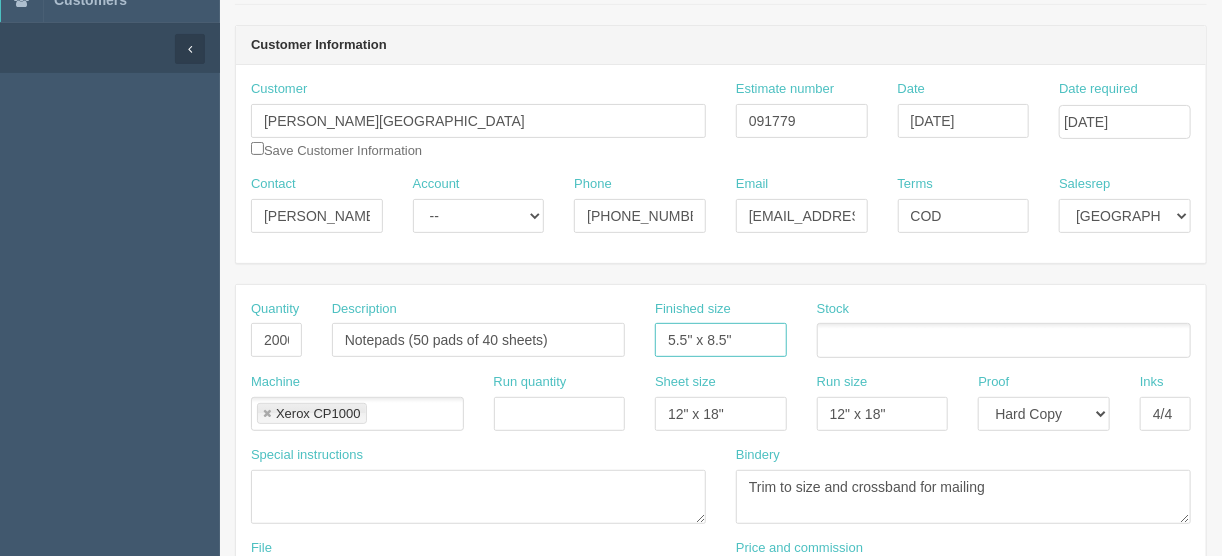type 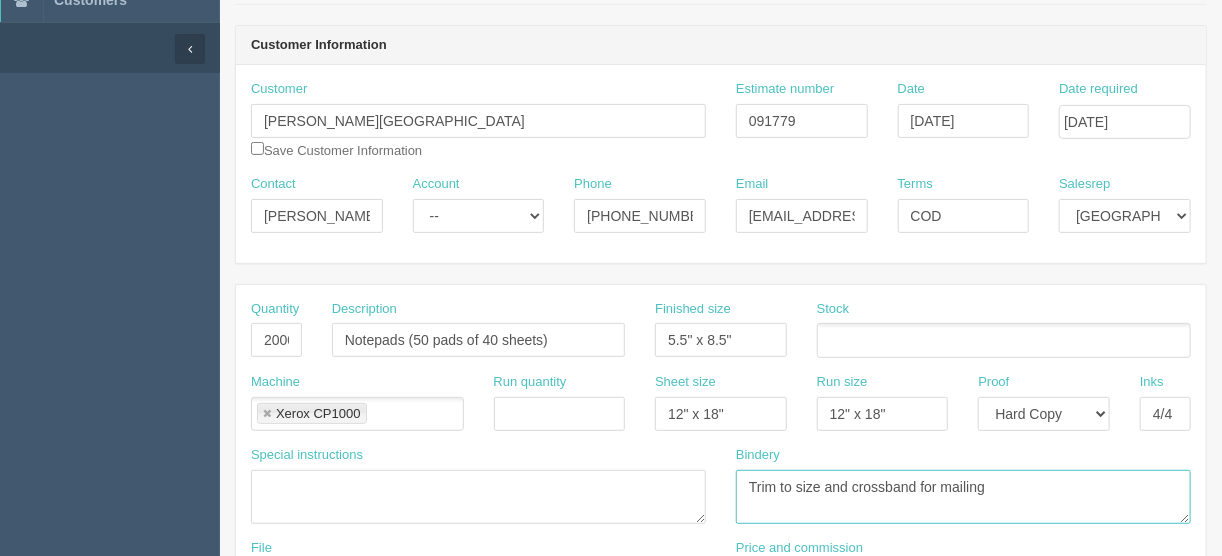 drag, startPoint x: 1006, startPoint y: 476, endPoint x: 851, endPoint y: 476, distance: 155 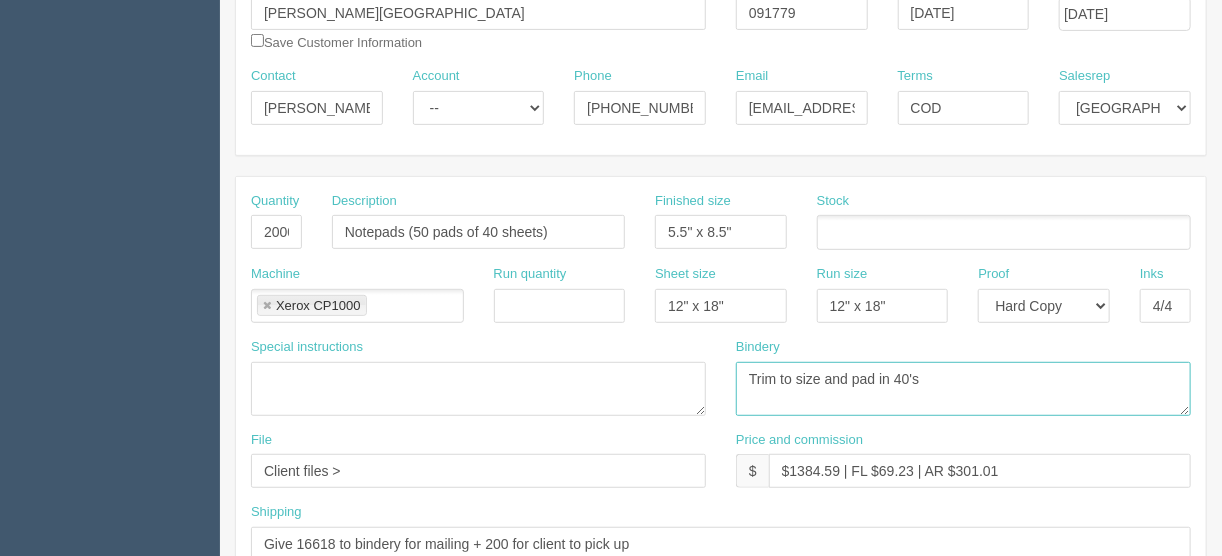 scroll, scrollTop: 400, scrollLeft: 0, axis: vertical 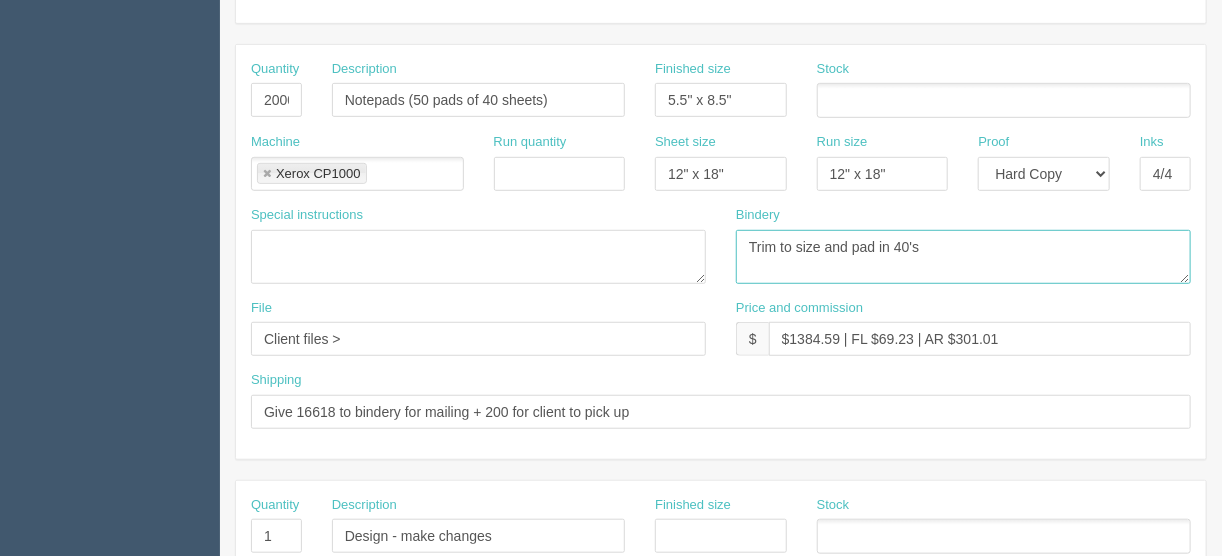 type on "Trim to size and pad in 40's" 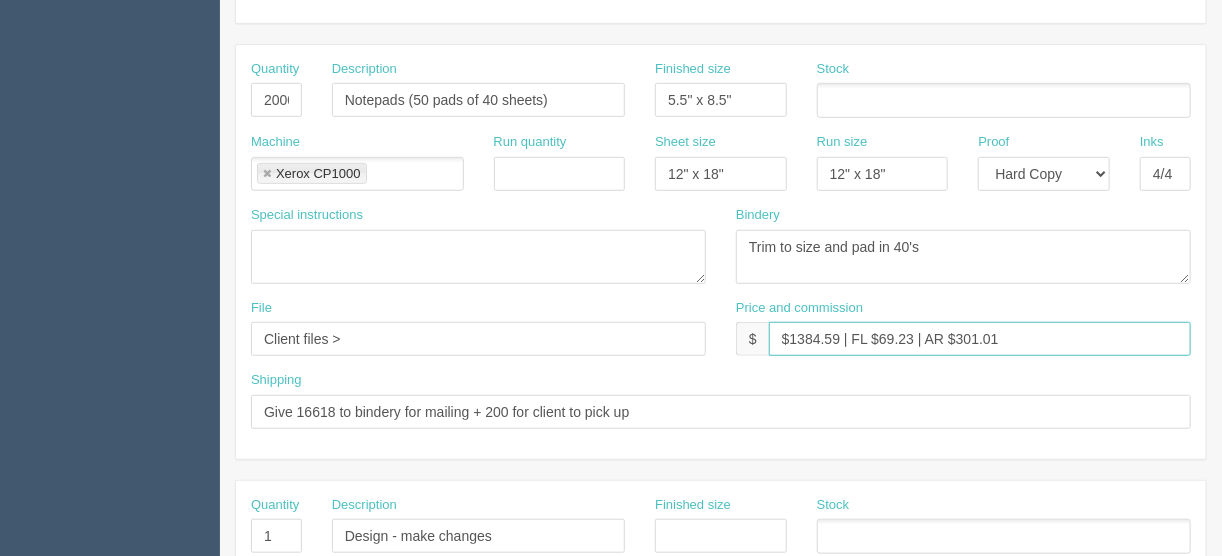 drag, startPoint x: 837, startPoint y: 334, endPoint x: 798, endPoint y: 331, distance: 39.115215 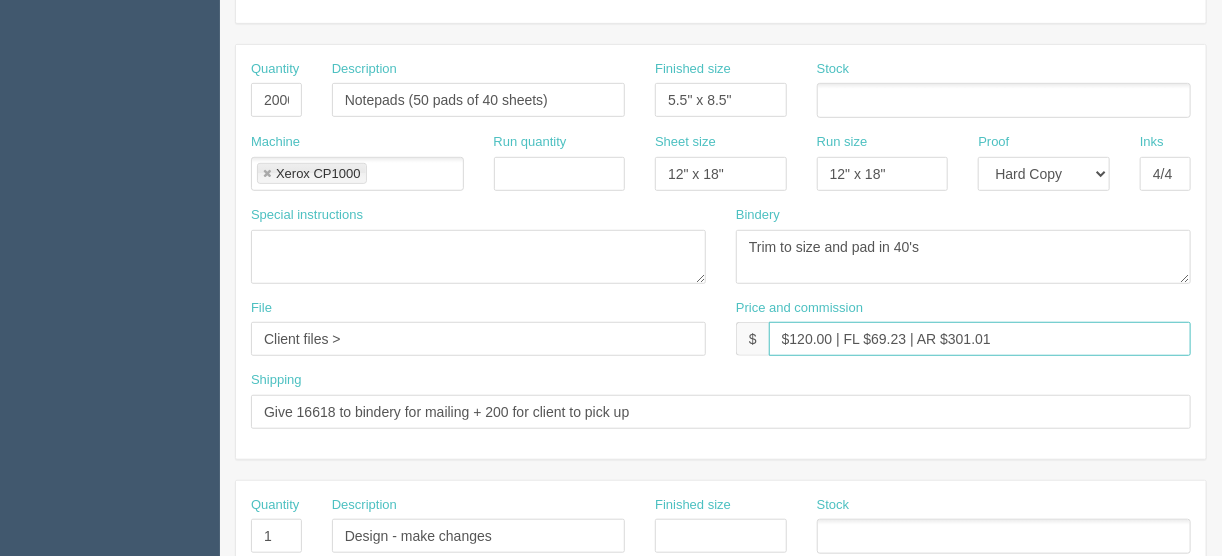 drag, startPoint x: 905, startPoint y: 335, endPoint x: 872, endPoint y: 337, distance: 33.06055 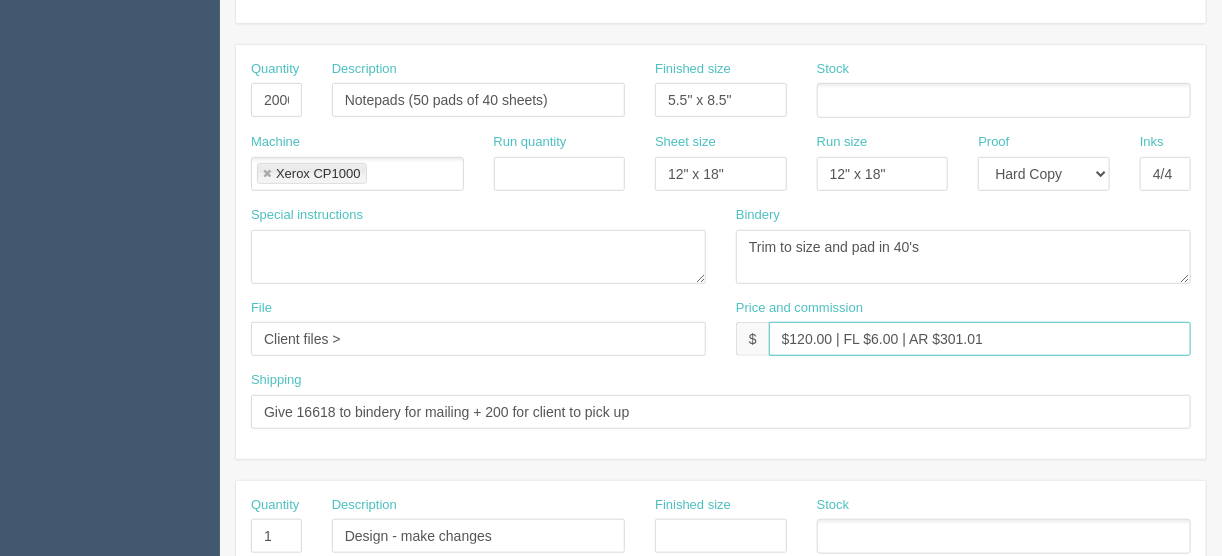type on "$120.00 | FL $6.00 | AR $301.01" 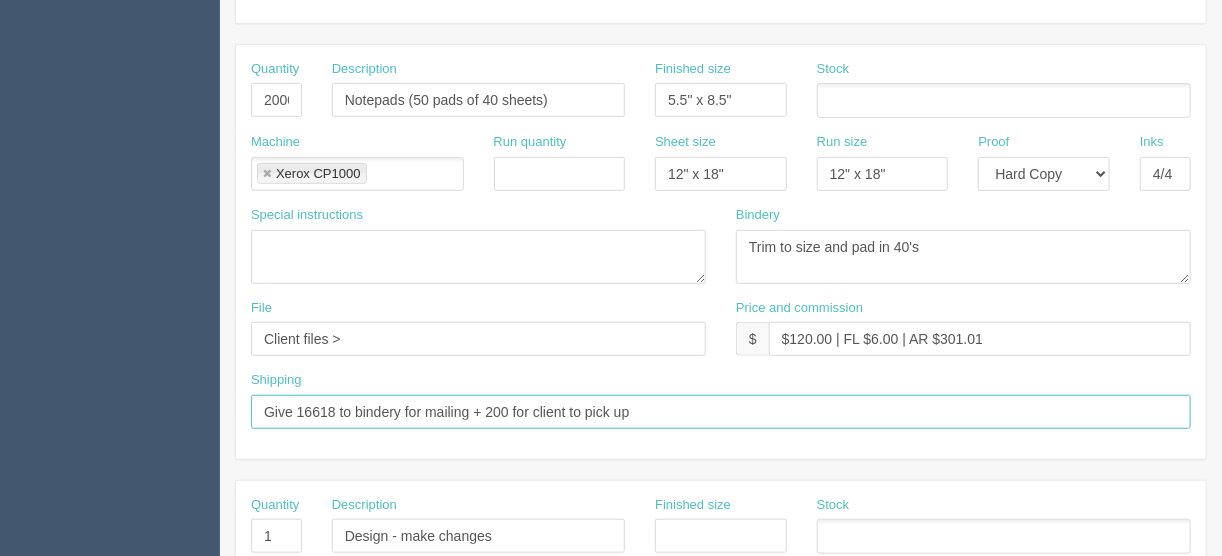 drag, startPoint x: 665, startPoint y: 410, endPoint x: 228, endPoint y: 428, distance: 437.37054 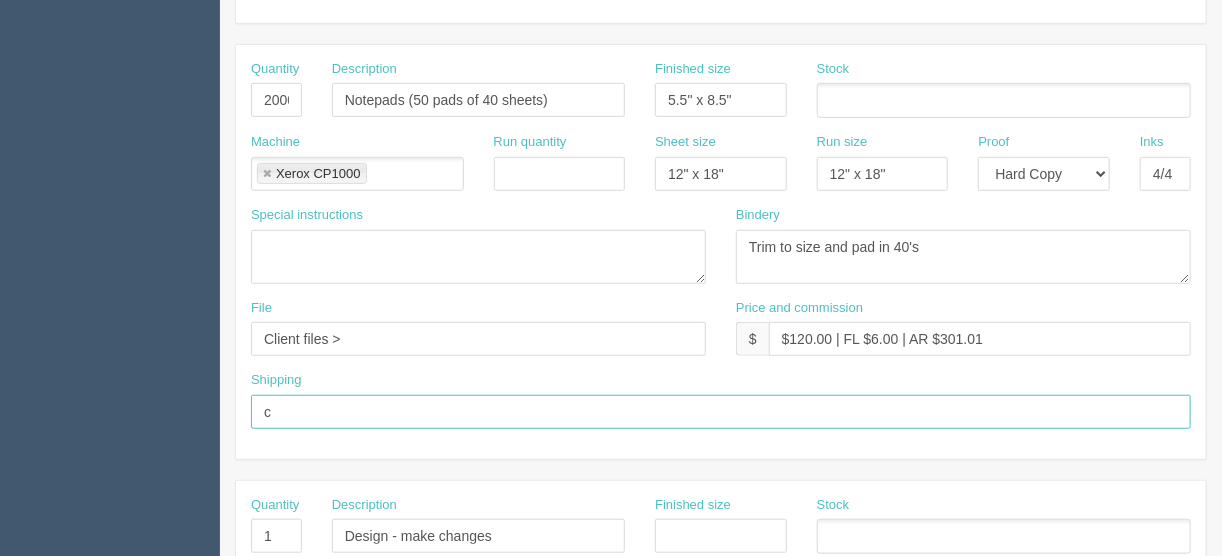 type on "Call/email when ready" 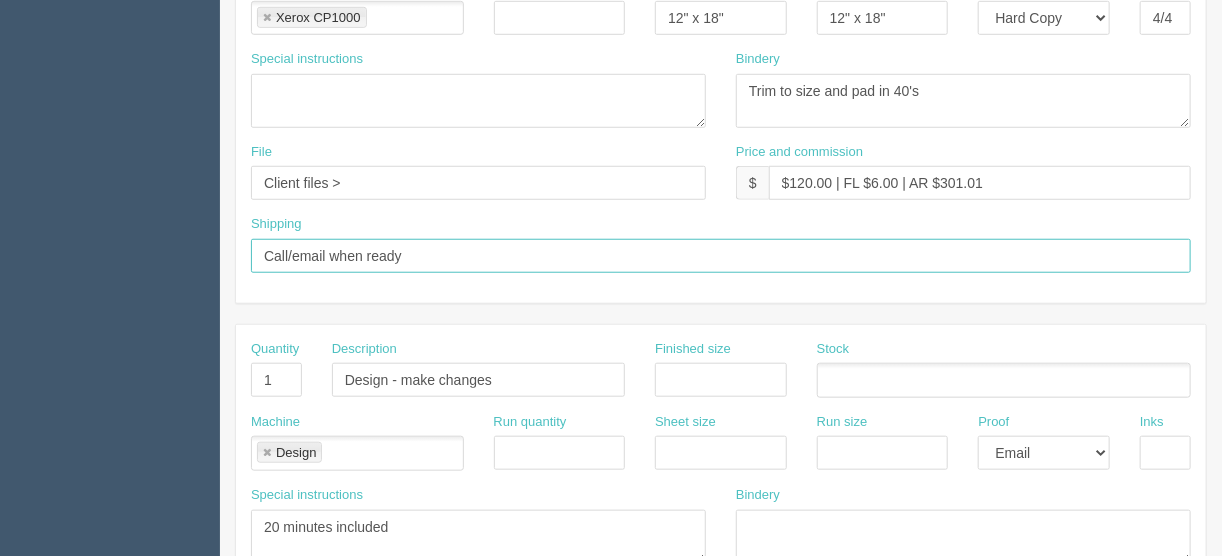 scroll, scrollTop: 560, scrollLeft: 0, axis: vertical 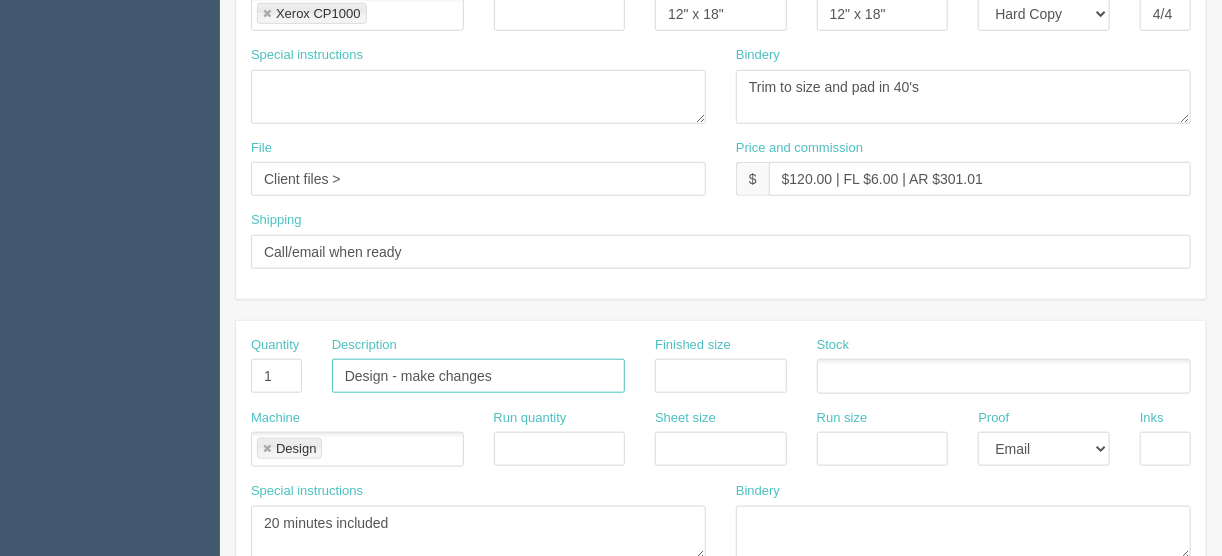 drag, startPoint x: 499, startPoint y: 372, endPoint x: 403, endPoint y: 368, distance: 96.0833 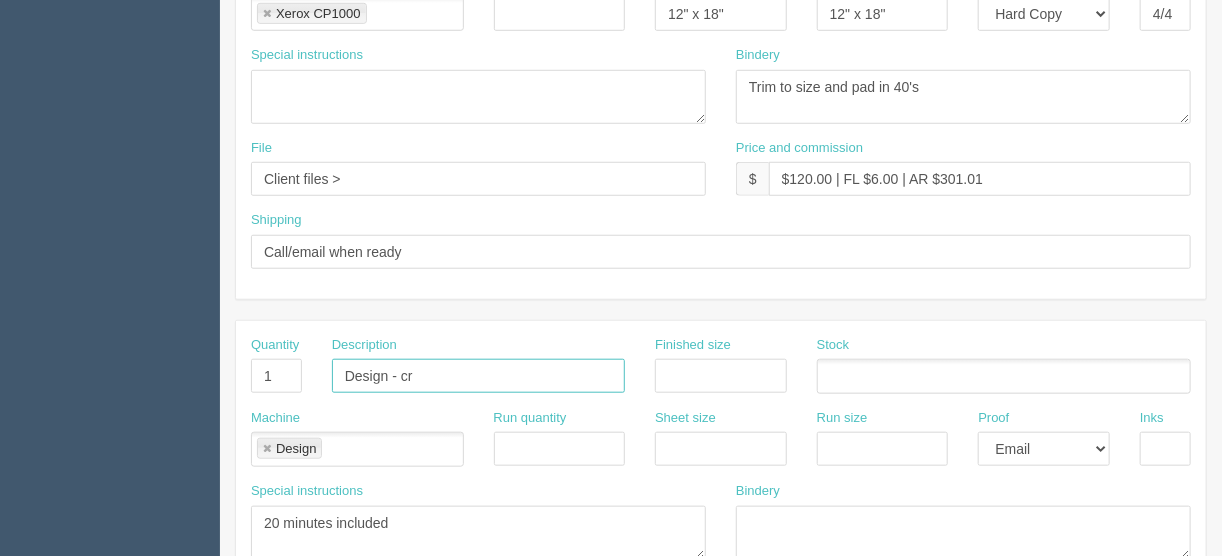 type on "Design - create artwork" 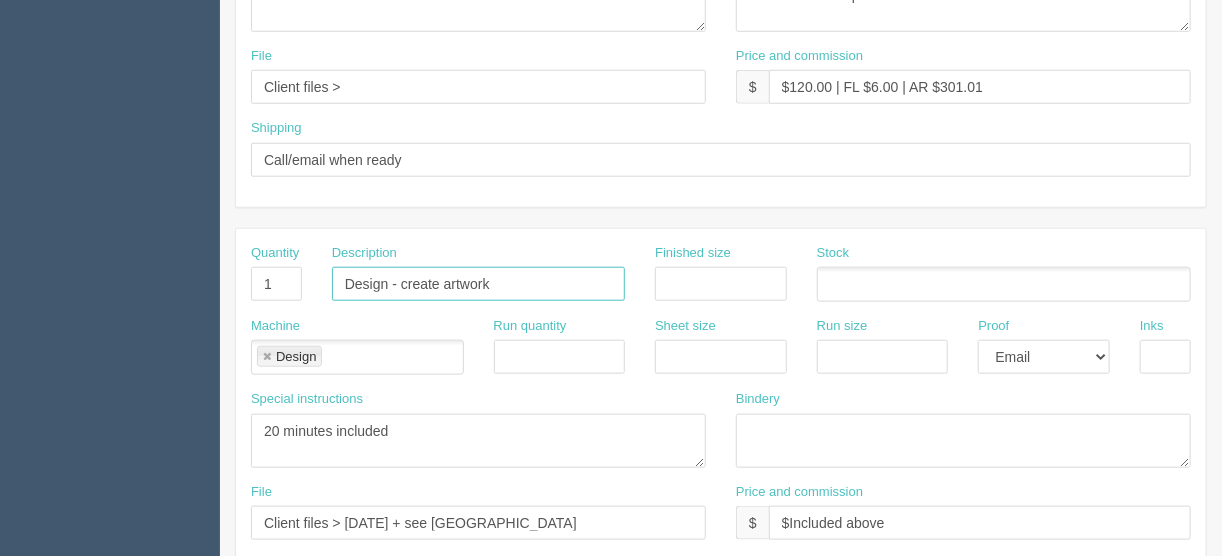 scroll, scrollTop: 720, scrollLeft: 0, axis: vertical 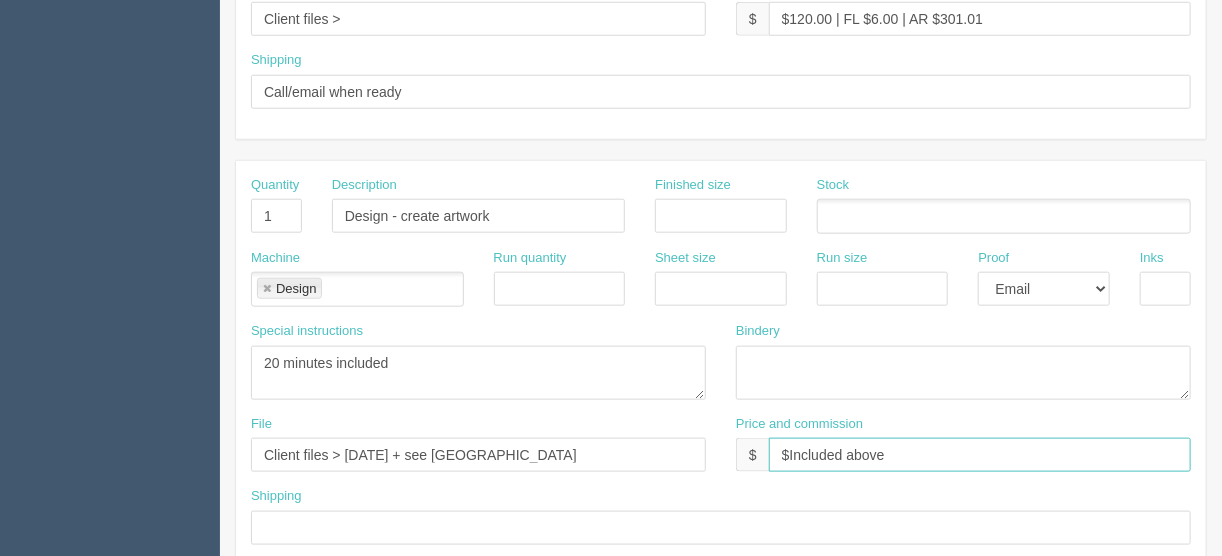 click on "$Included above" at bounding box center [980, 455] 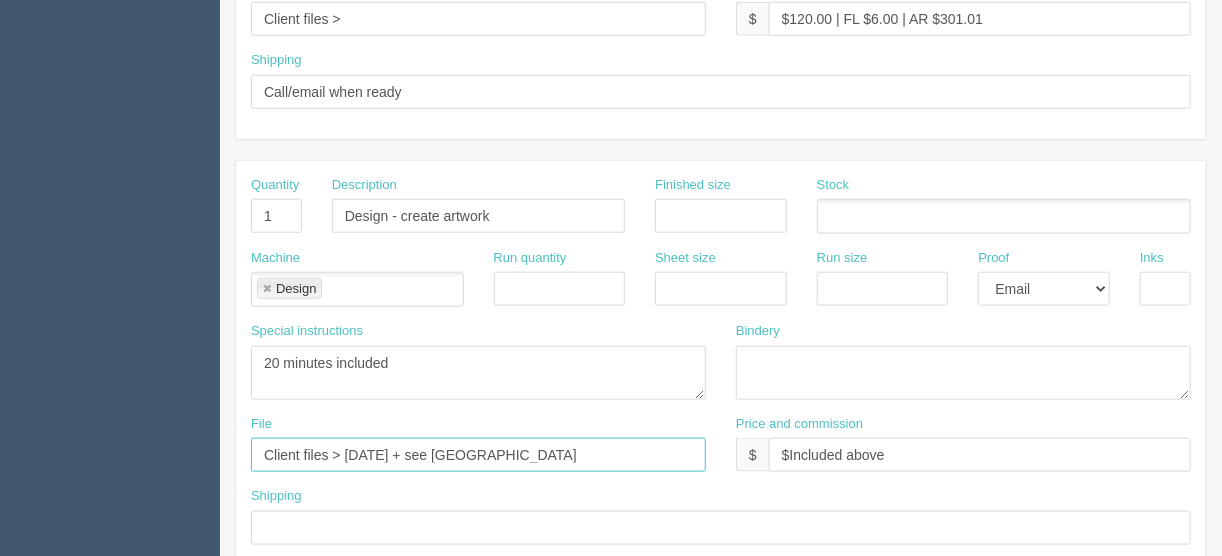 drag, startPoint x: 501, startPoint y: 448, endPoint x: 244, endPoint y: 448, distance: 257 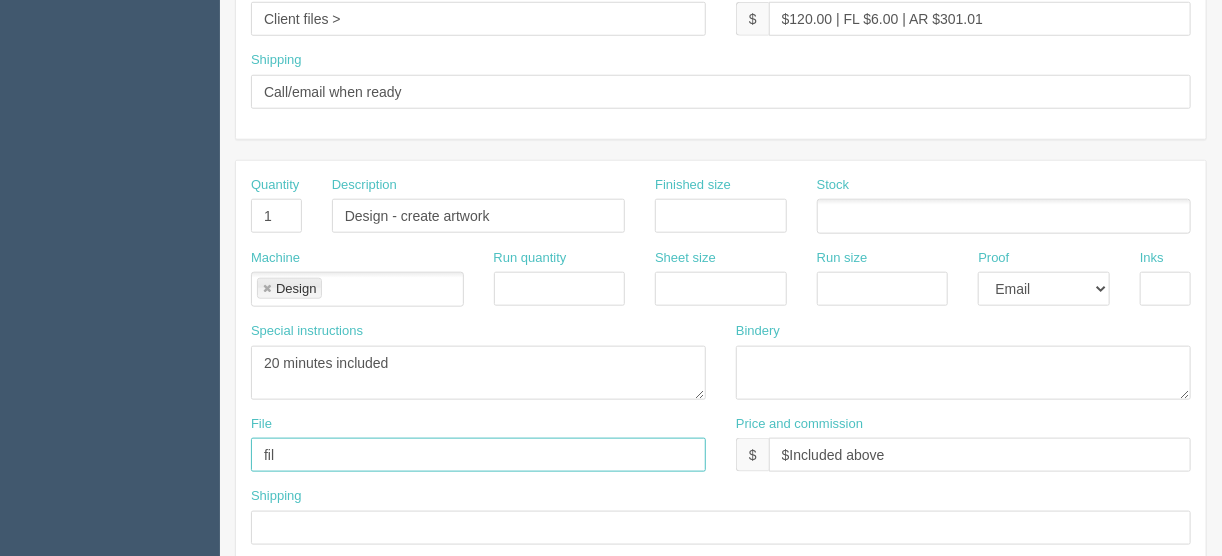 type on "files@allrush.ca" 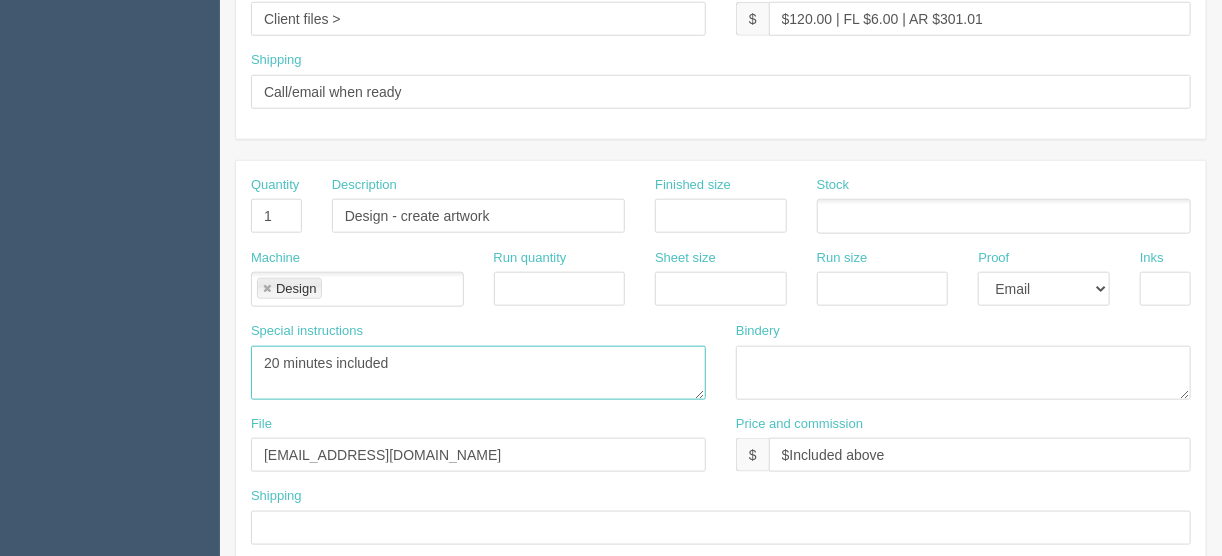 click on "20 minutes included" at bounding box center [478, 373] 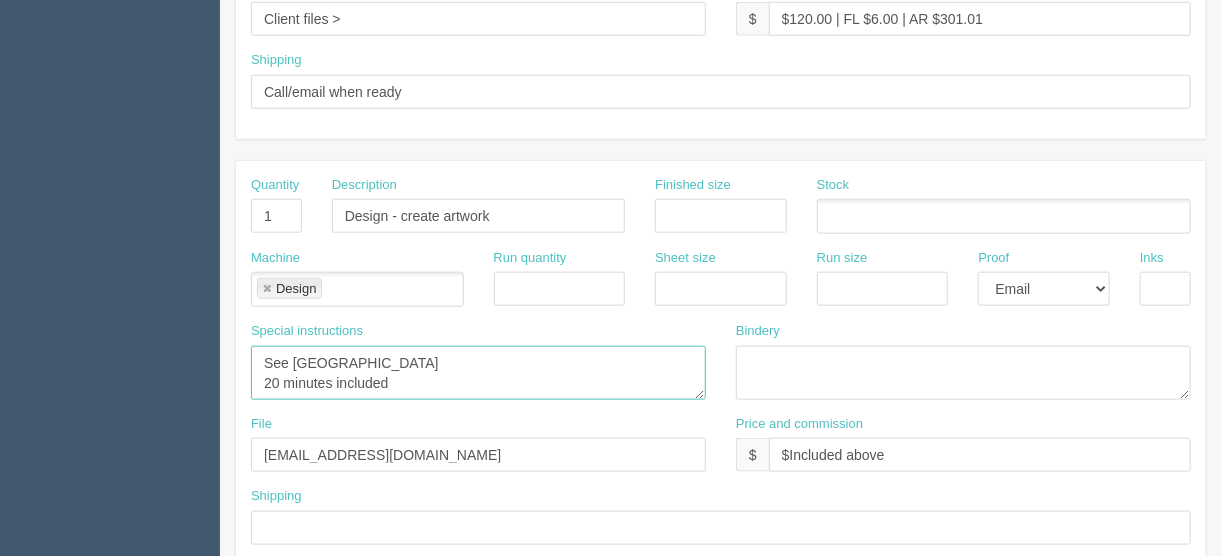 type on "See France
20 minutes included" 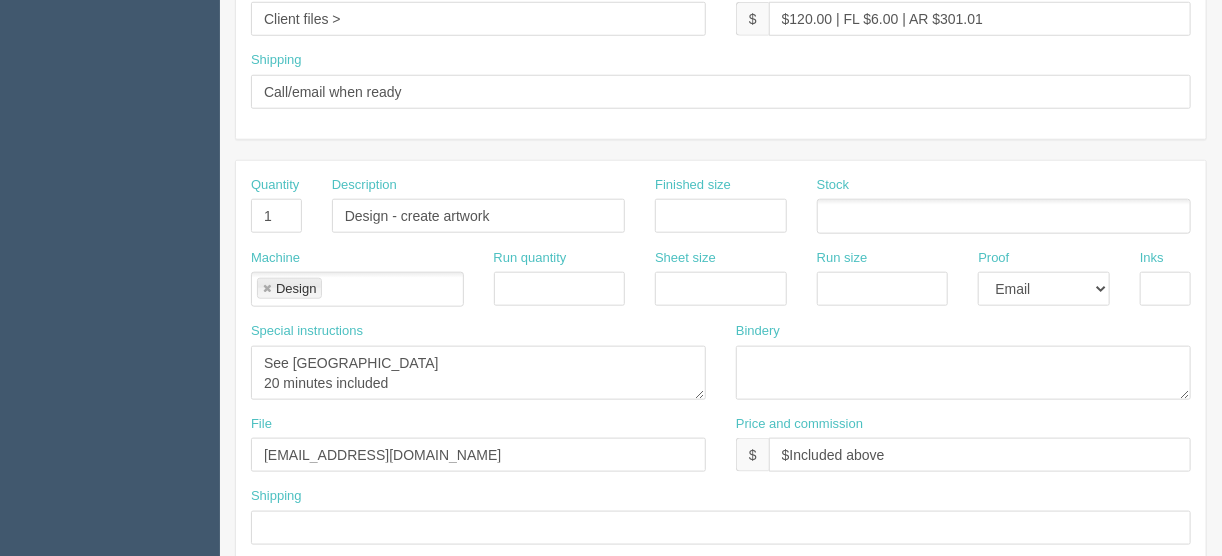 click at bounding box center [1004, 216] 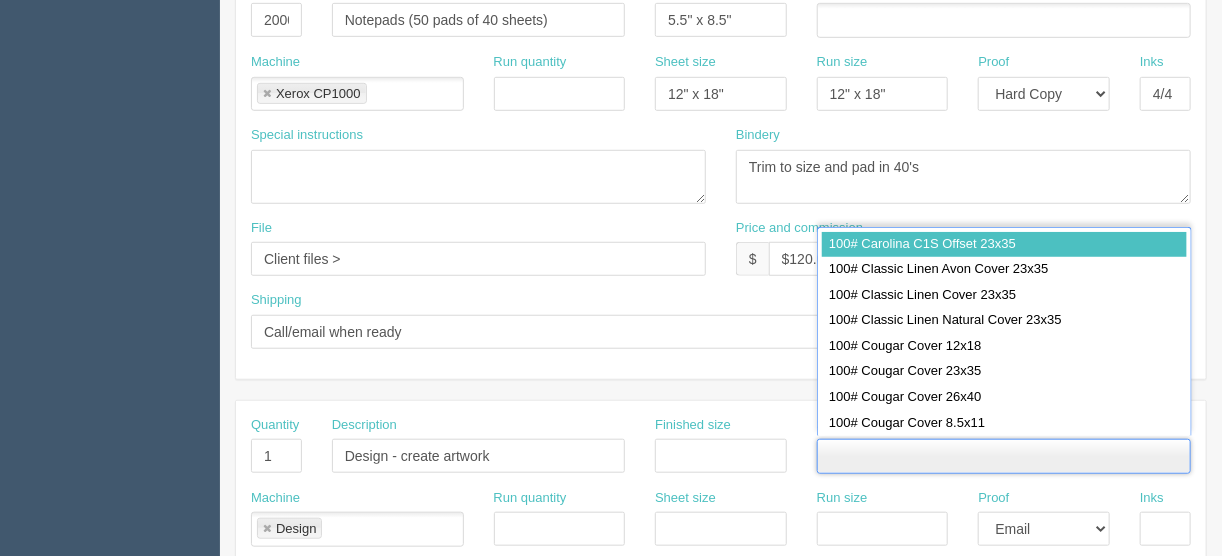 scroll, scrollTop: 320, scrollLeft: 0, axis: vertical 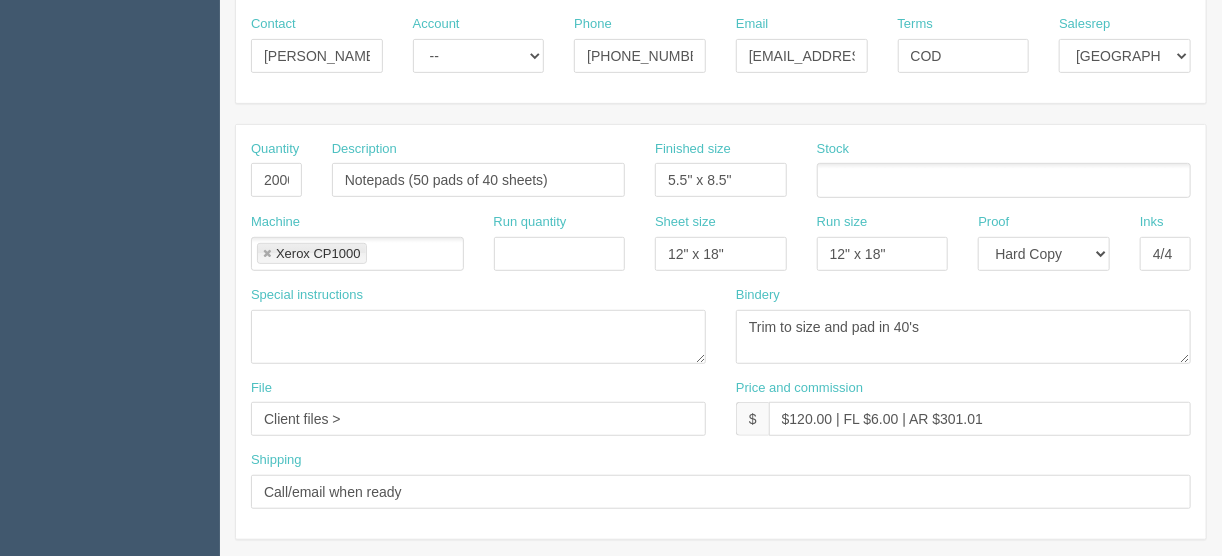 click at bounding box center (1004, 180) 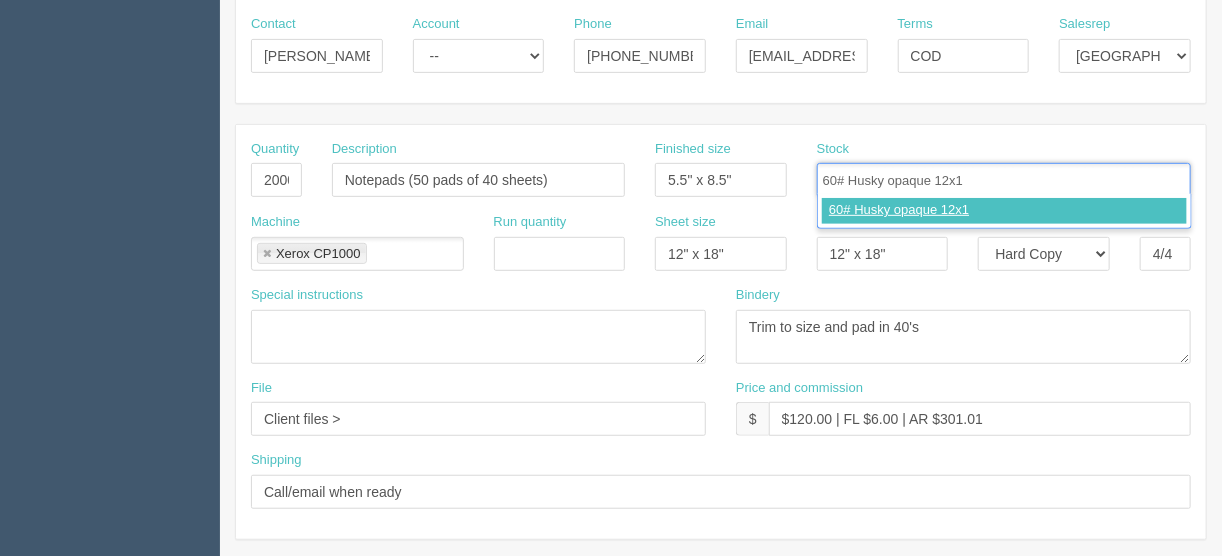 type on "60# Husky opaque 12x18" 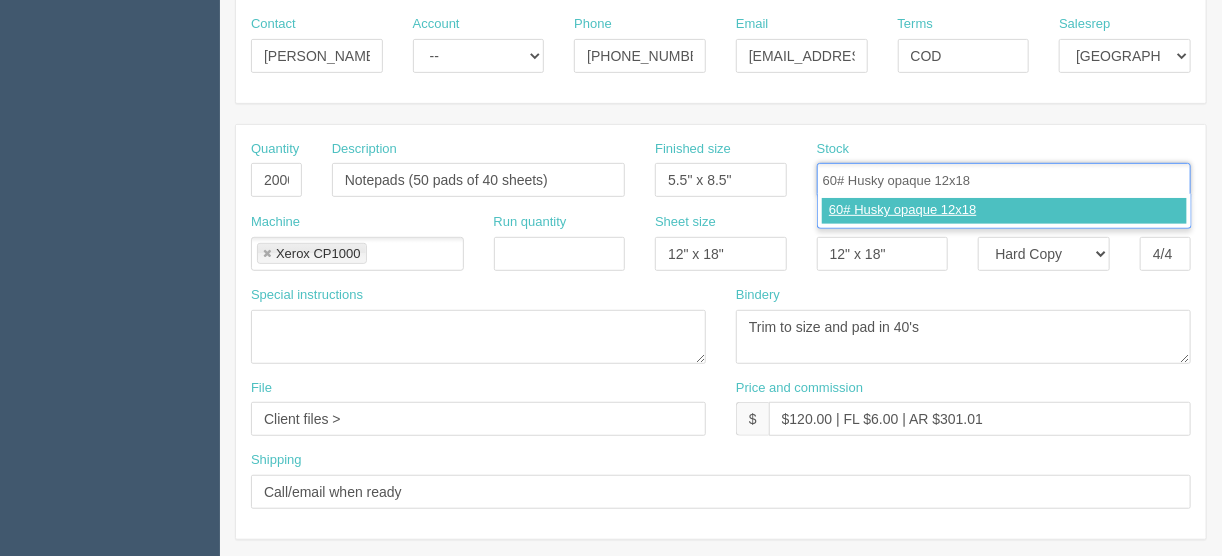 type 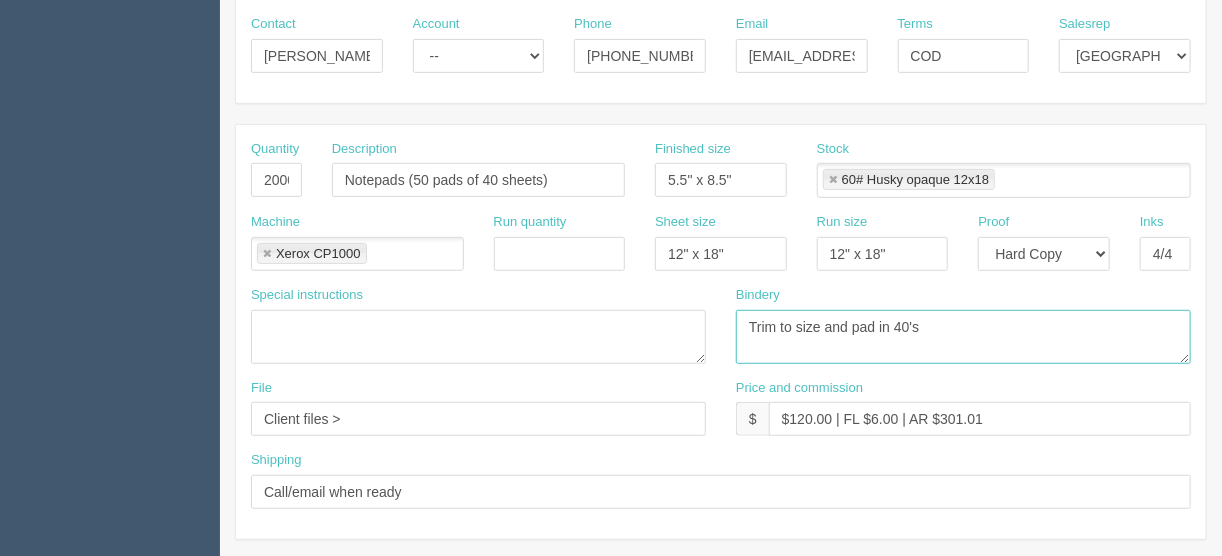 click on "Trim to size and crossband for mailing" at bounding box center (963, 337) 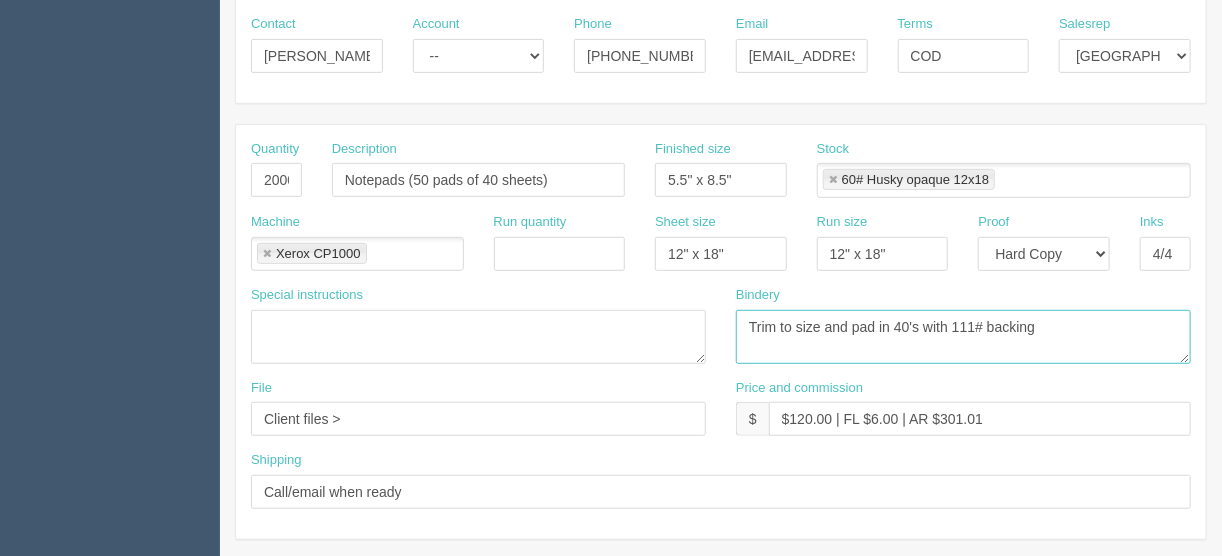 click on "Trim to size and crossband for mailing" at bounding box center [963, 337] 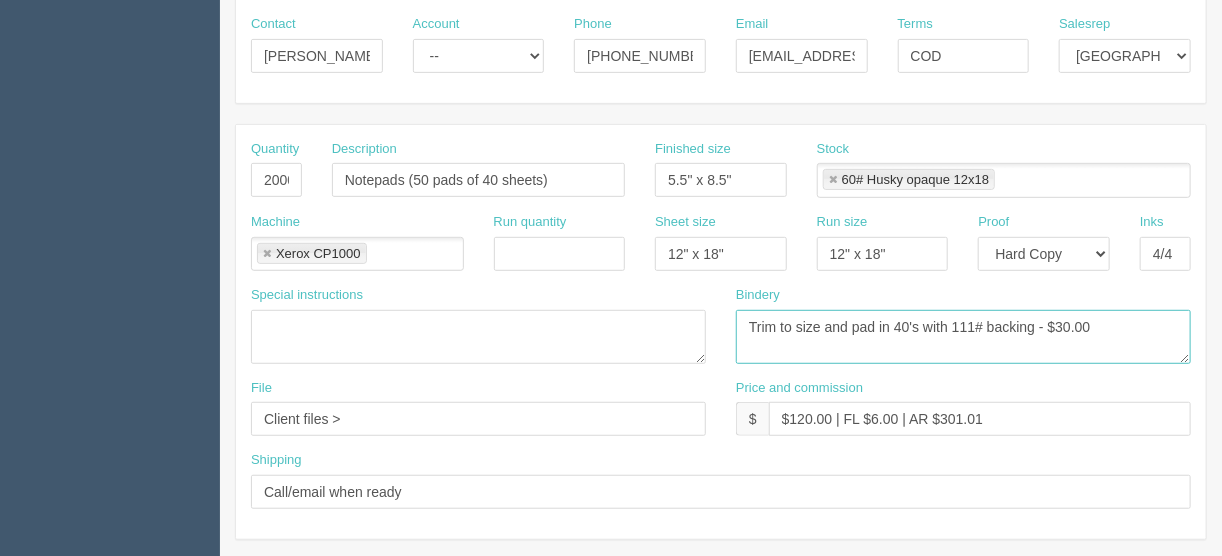 click on "Trim to size and crossband for mailing" at bounding box center (963, 337) 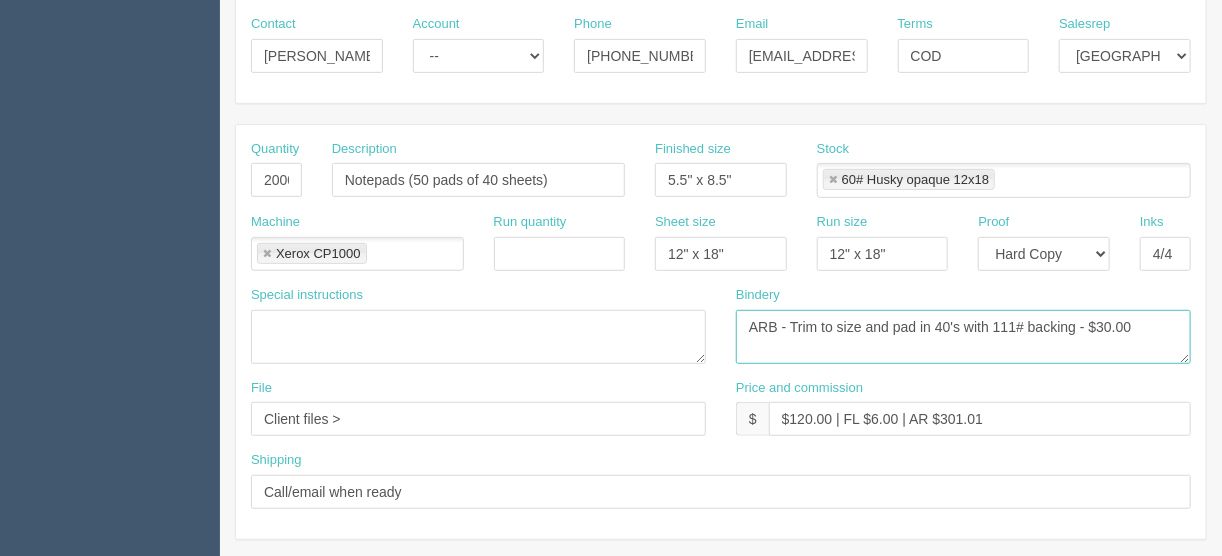 type on "ARB - Trim to size and pad in 40's with 111# backing - $30.00" 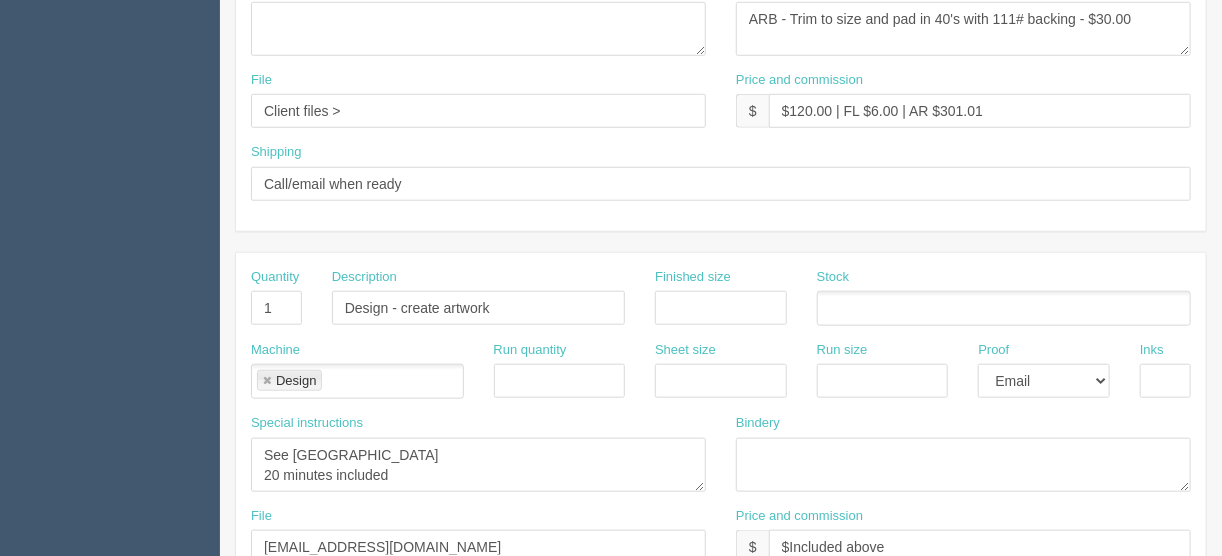 scroll, scrollTop: 640, scrollLeft: 0, axis: vertical 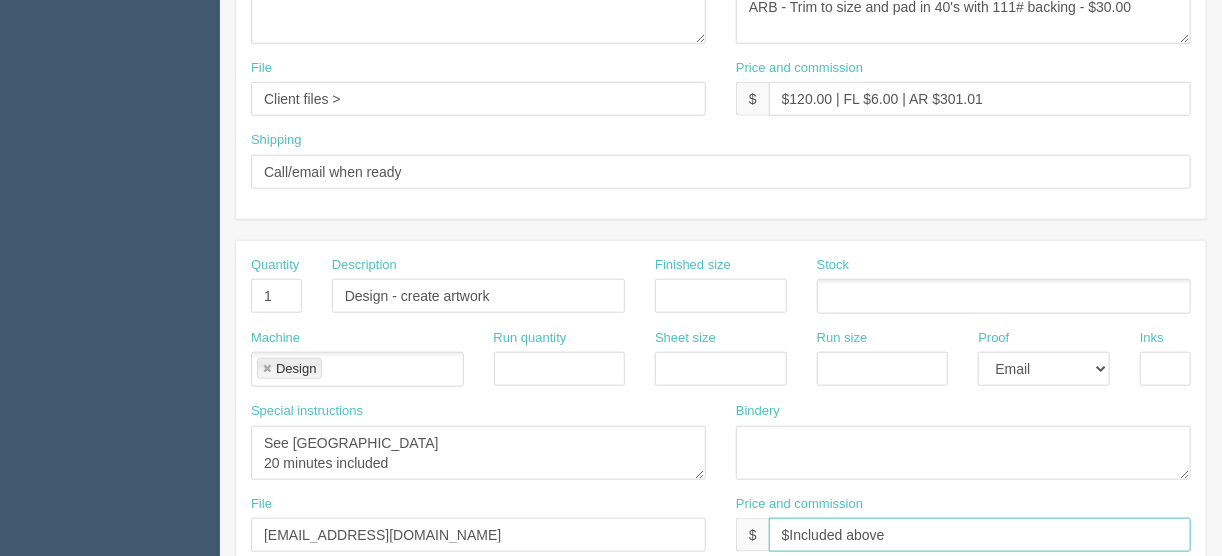 drag, startPoint x: 892, startPoint y: 521, endPoint x: 789, endPoint y: 528, distance: 103.23759 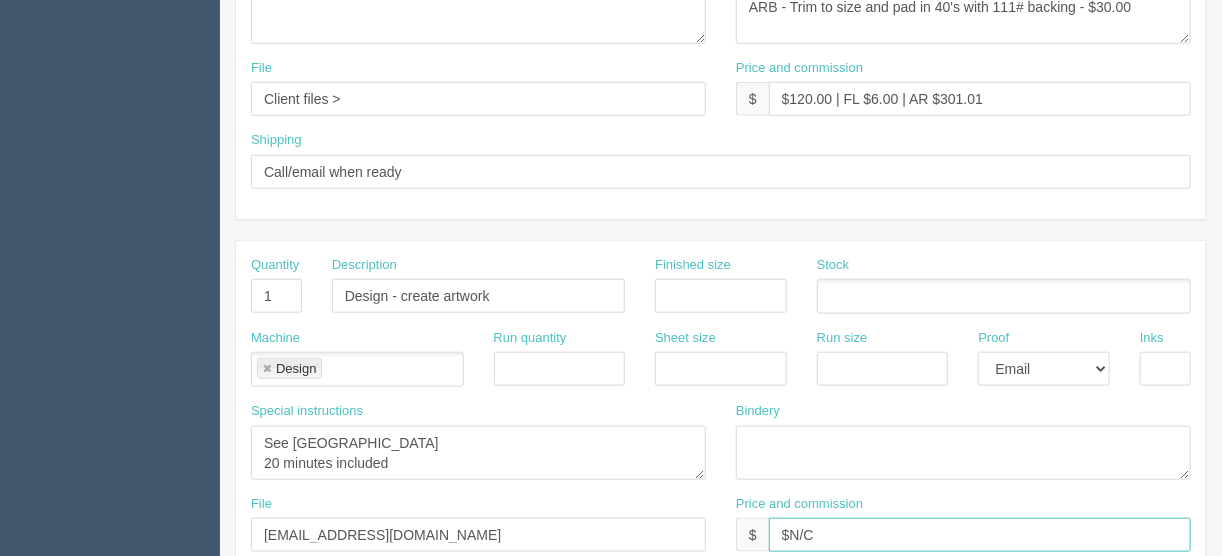 type on "$N/C" 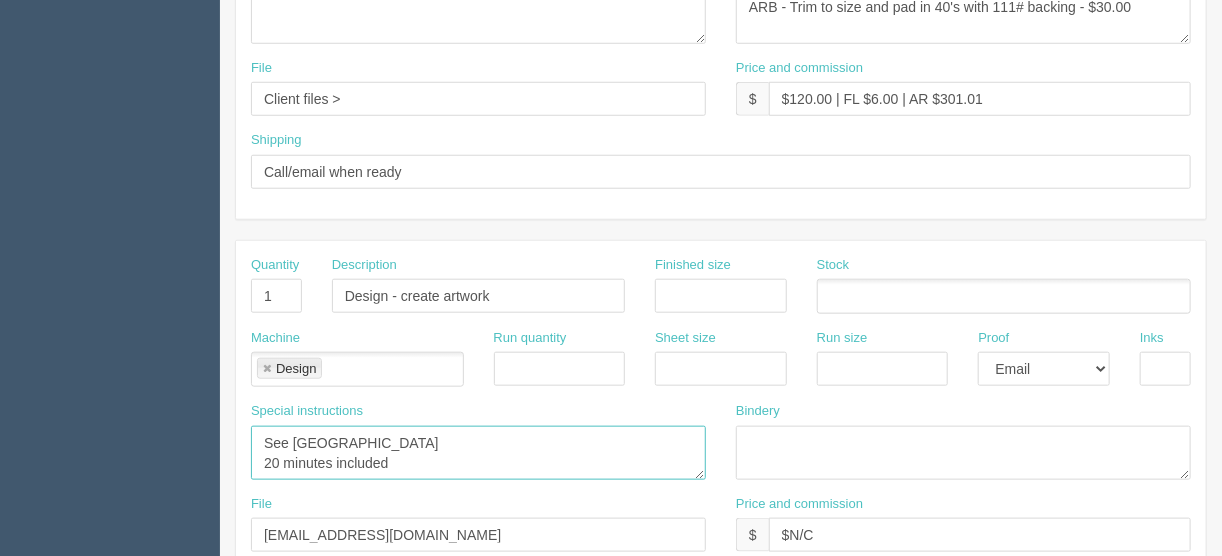 drag, startPoint x: 419, startPoint y: 465, endPoint x: 219, endPoint y: 484, distance: 200.90047 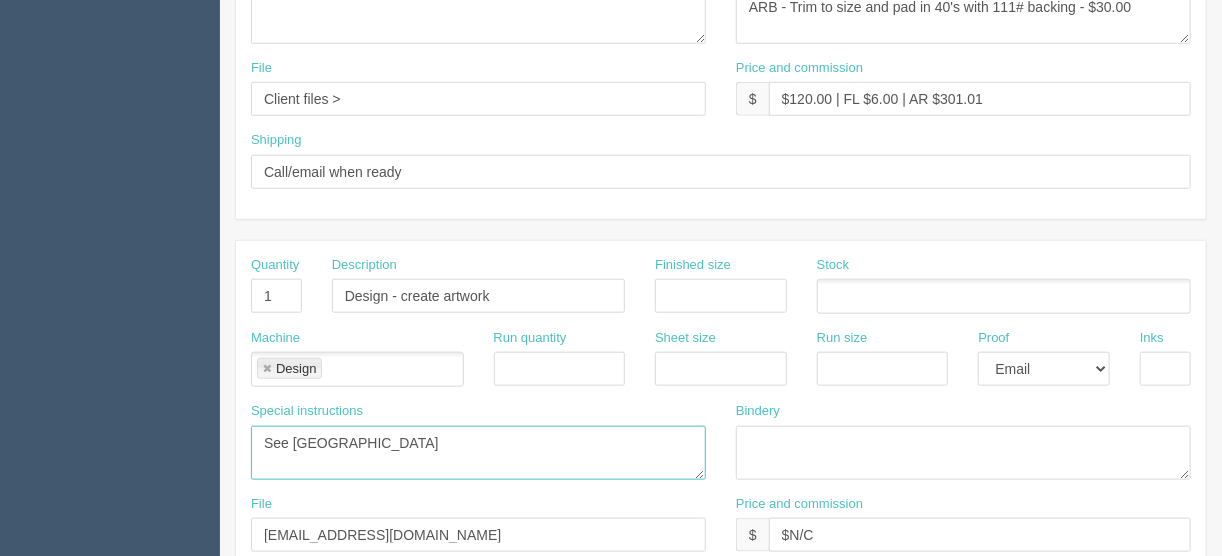 type on "See France" 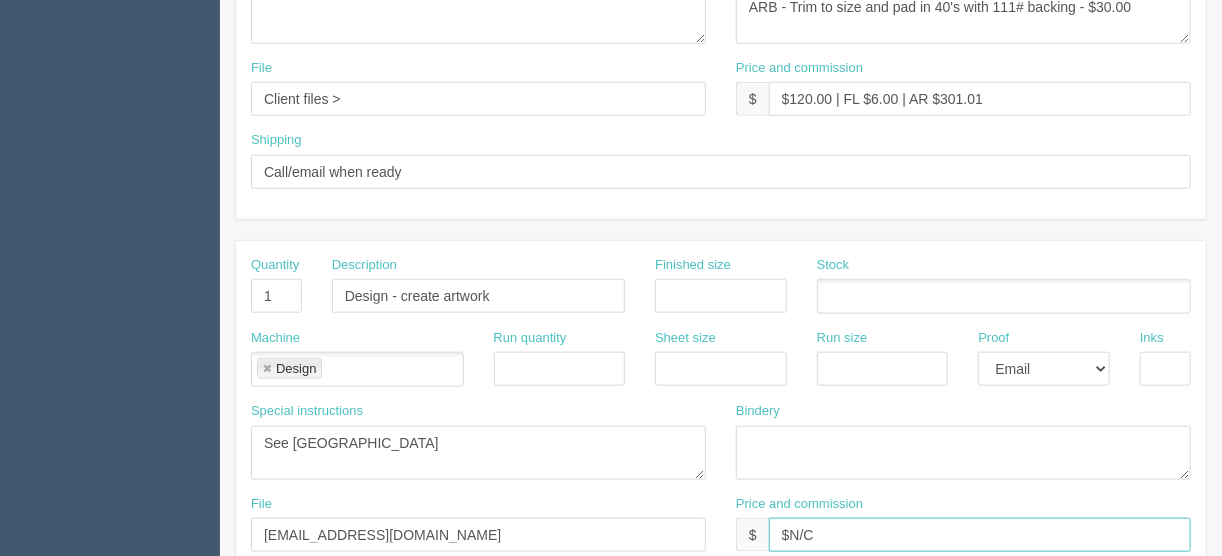 drag, startPoint x: 819, startPoint y: 529, endPoint x: 792, endPoint y: 526, distance: 27.166155 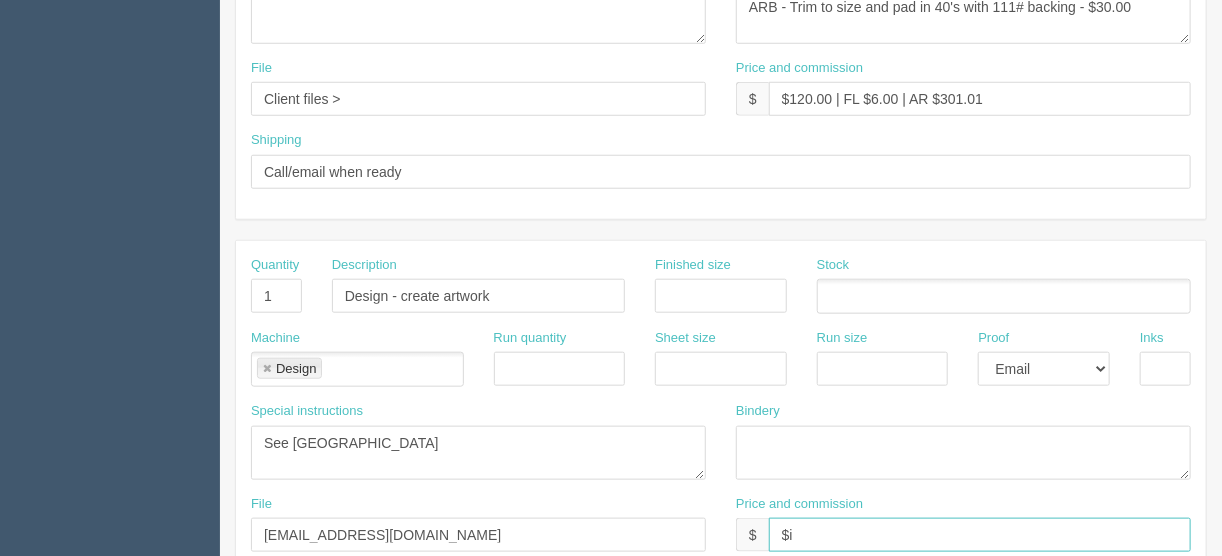 type on "$Included above" 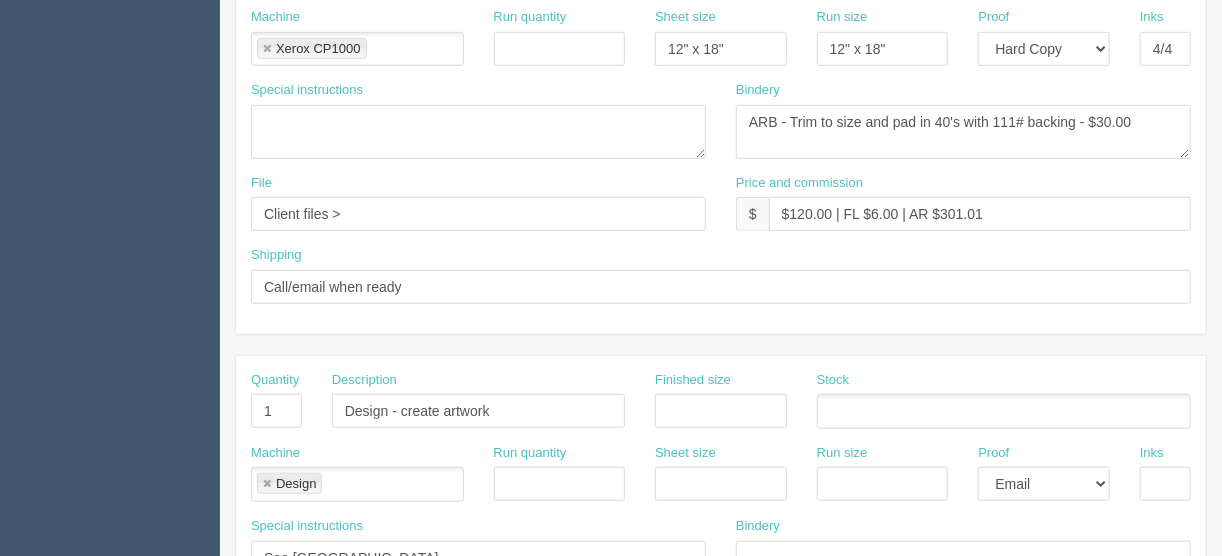 scroll, scrollTop: 449, scrollLeft: 0, axis: vertical 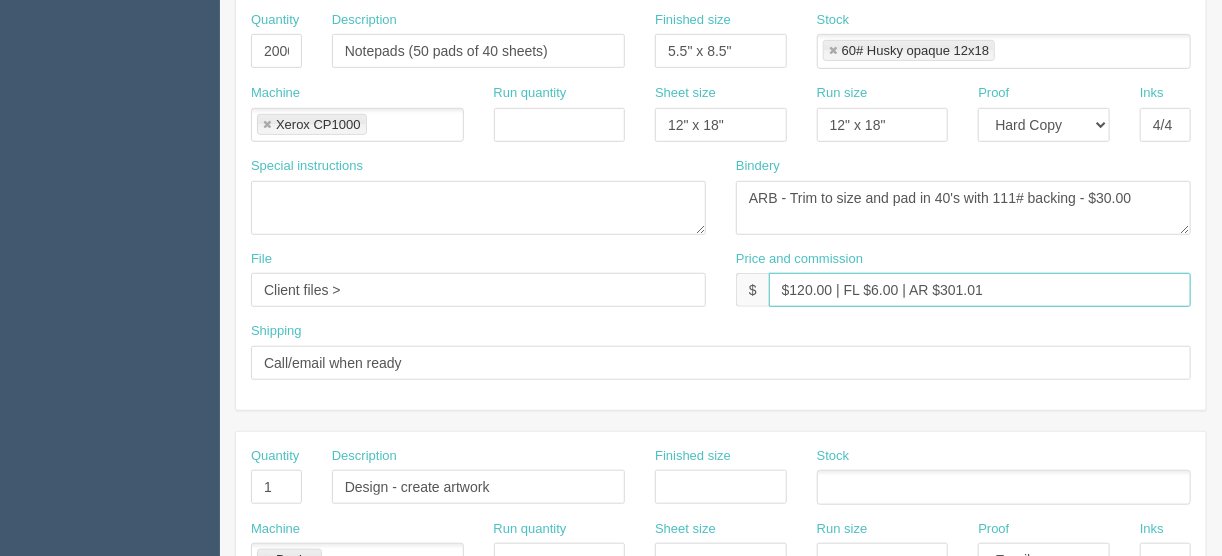 drag, startPoint x: 989, startPoint y: 284, endPoint x: 940, endPoint y: 282, distance: 49.0408 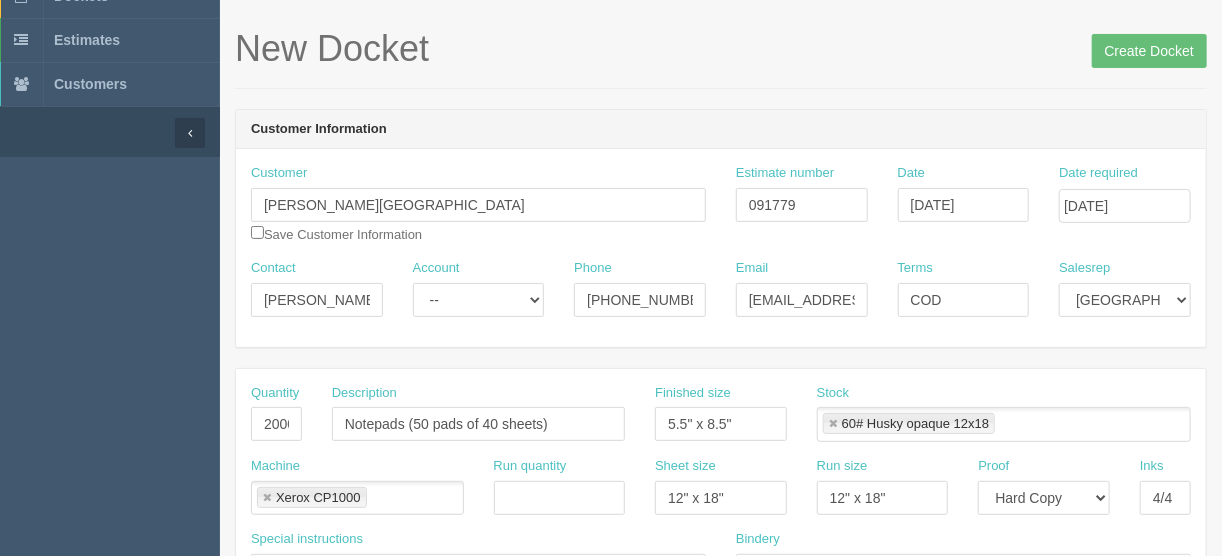 scroll, scrollTop: 49, scrollLeft: 0, axis: vertical 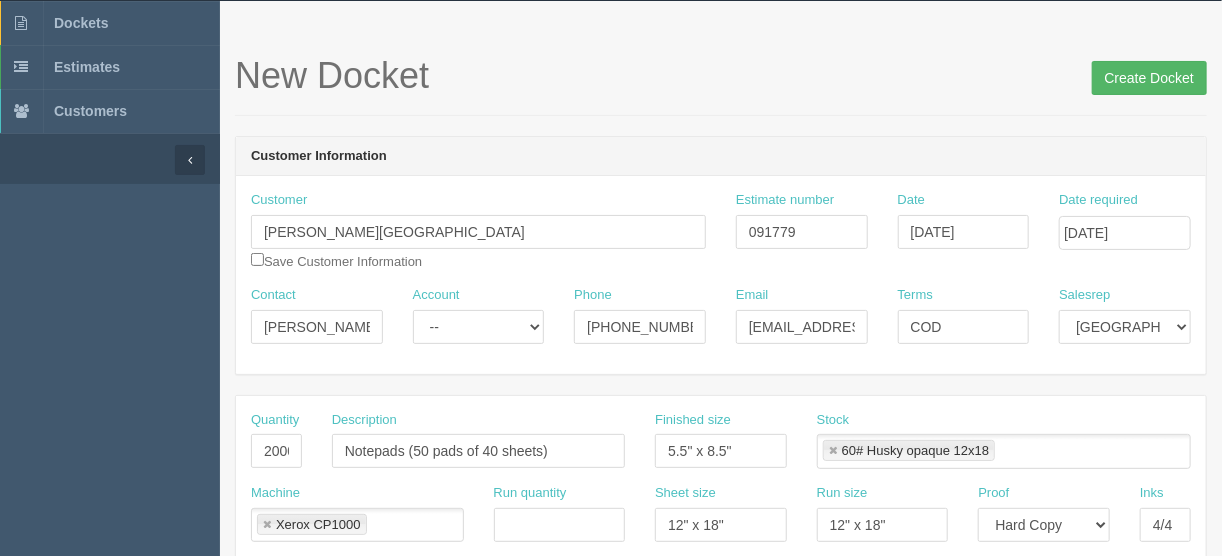 type on "$120.00 | FL $6.00 | AR $26.46" 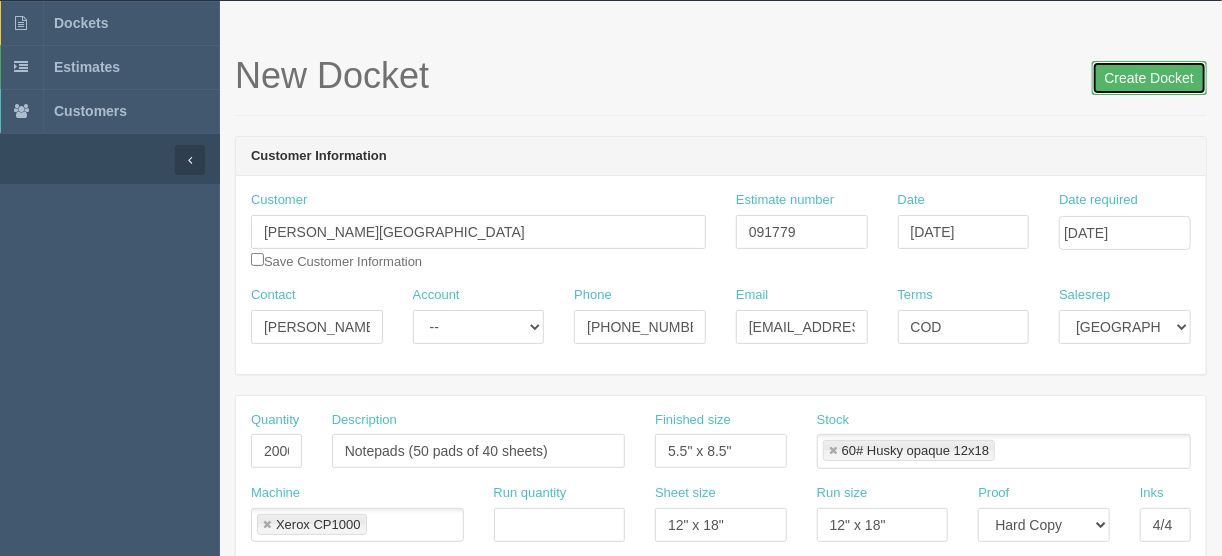 click on "Create Docket" at bounding box center (1149, 78) 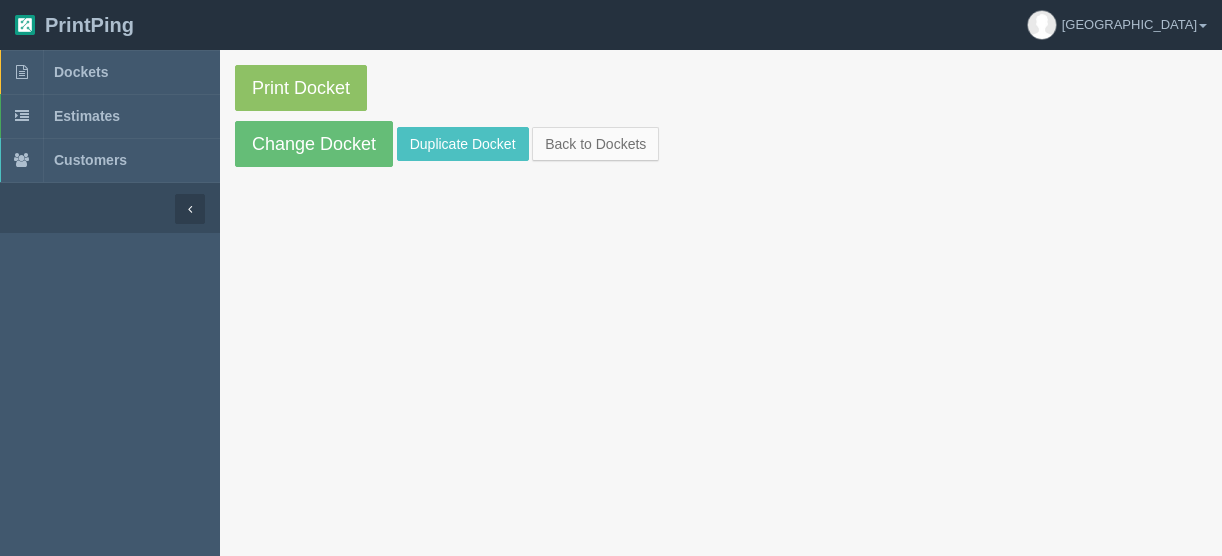 scroll, scrollTop: 0, scrollLeft: 0, axis: both 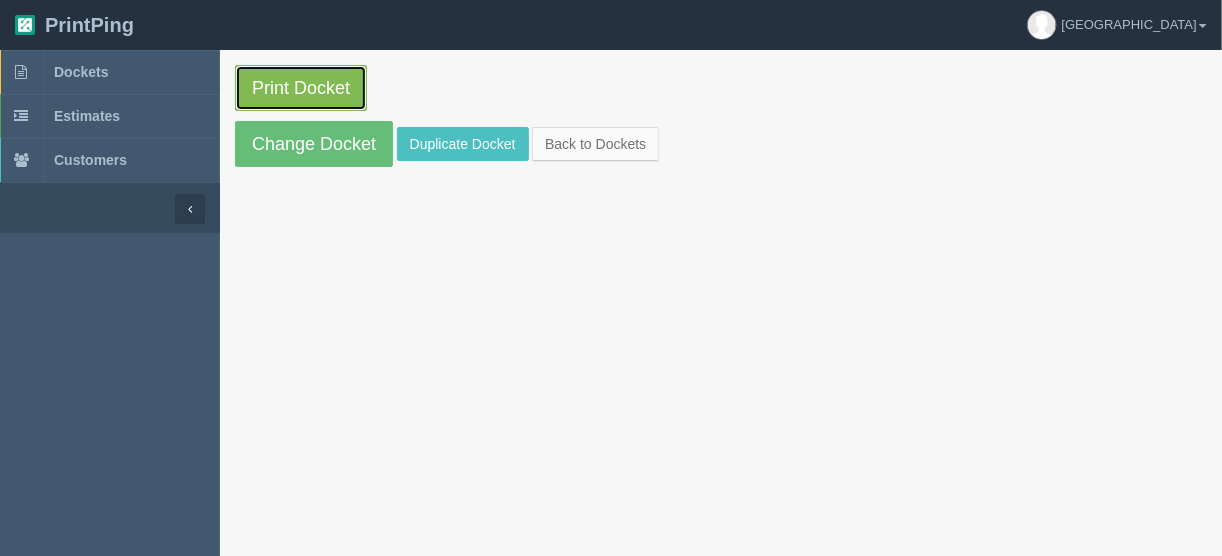 click on "Print Docket" at bounding box center (301, 88) 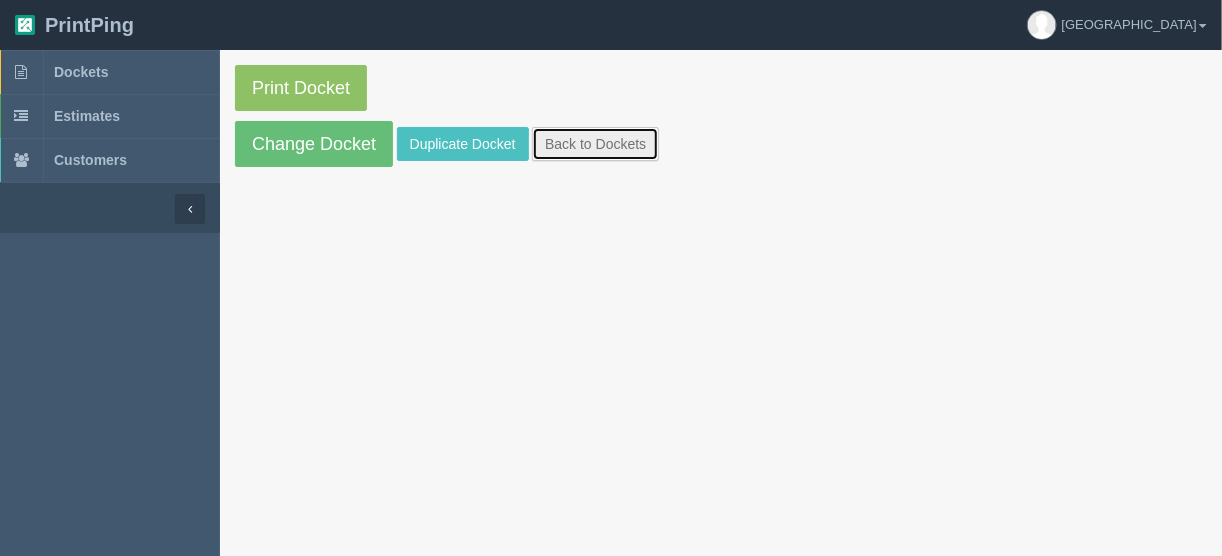 click on "Back to Dockets" at bounding box center (595, 144) 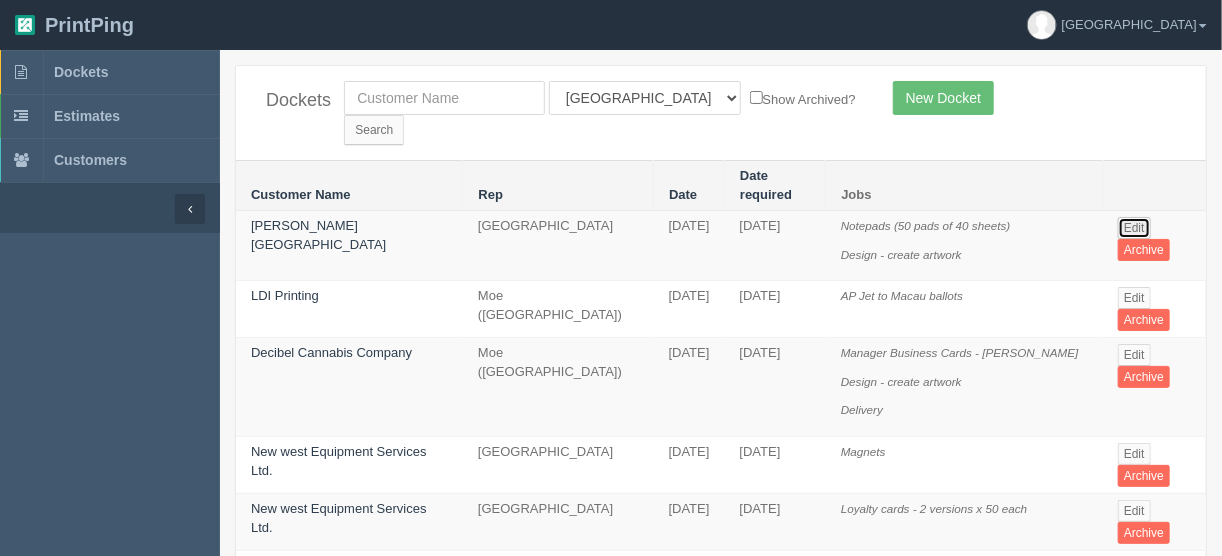 click on "Edit" at bounding box center [1134, 228] 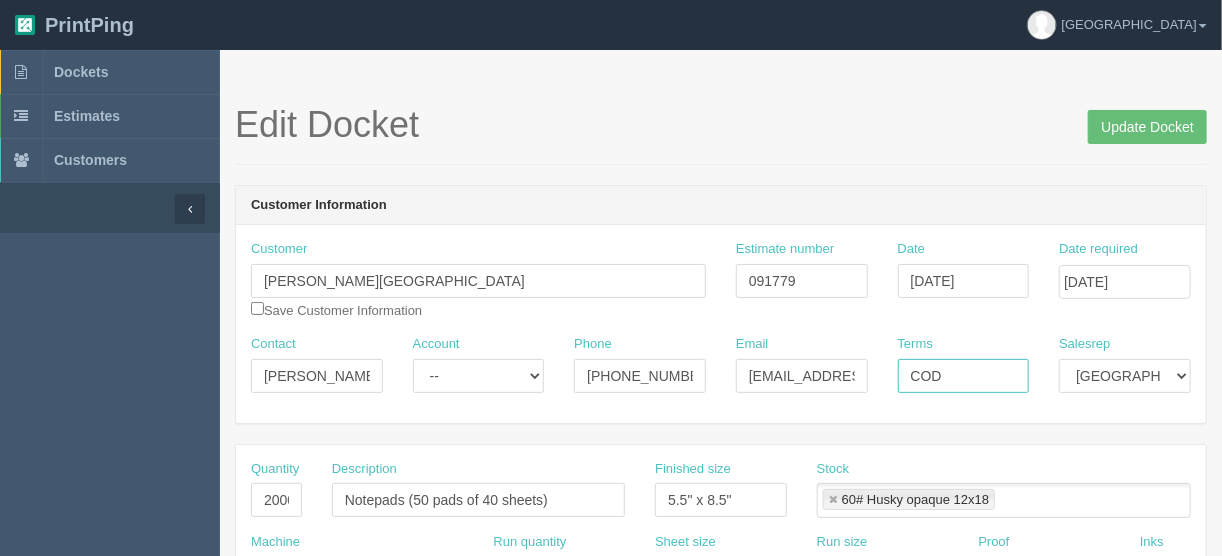 drag, startPoint x: 959, startPoint y: 368, endPoint x: 851, endPoint y: 385, distance: 109.32977 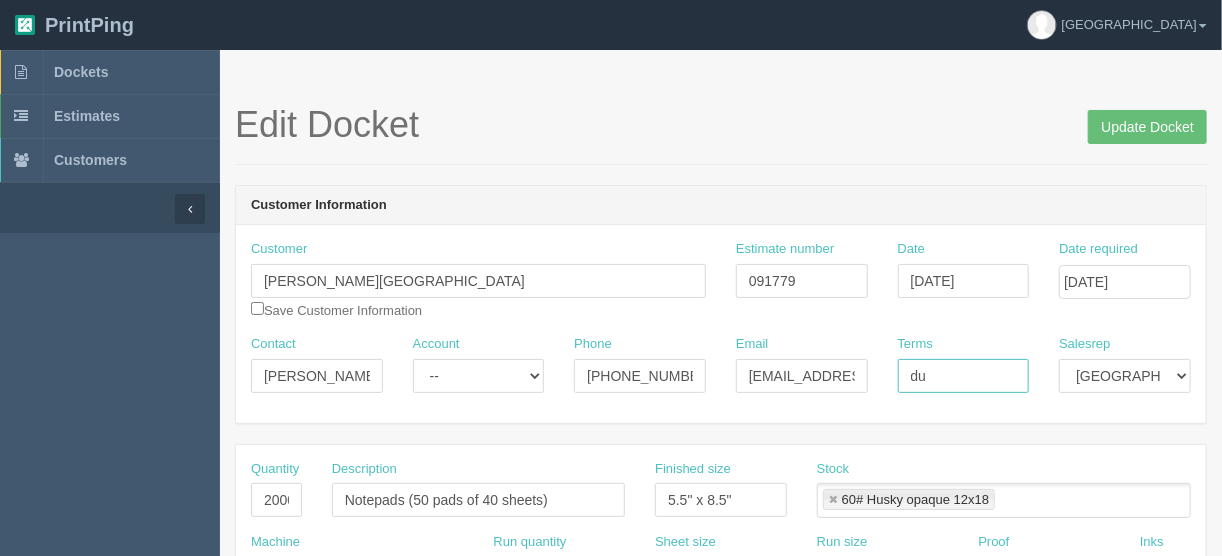 type on "Due on receipt" 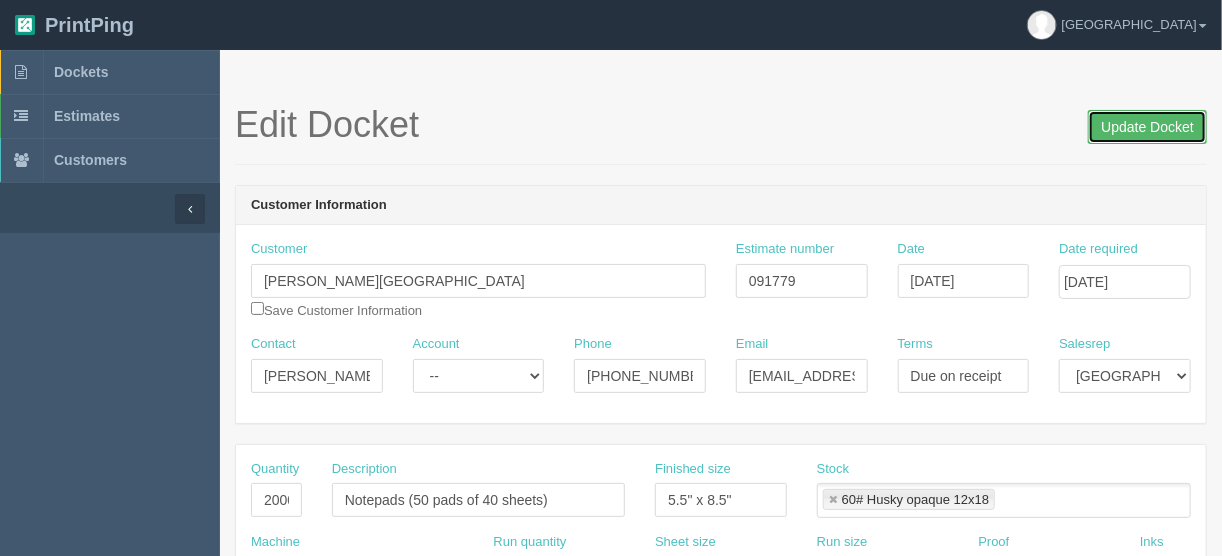drag, startPoint x: 1133, startPoint y: 127, endPoint x: 1103, endPoint y: 124, distance: 30.149628 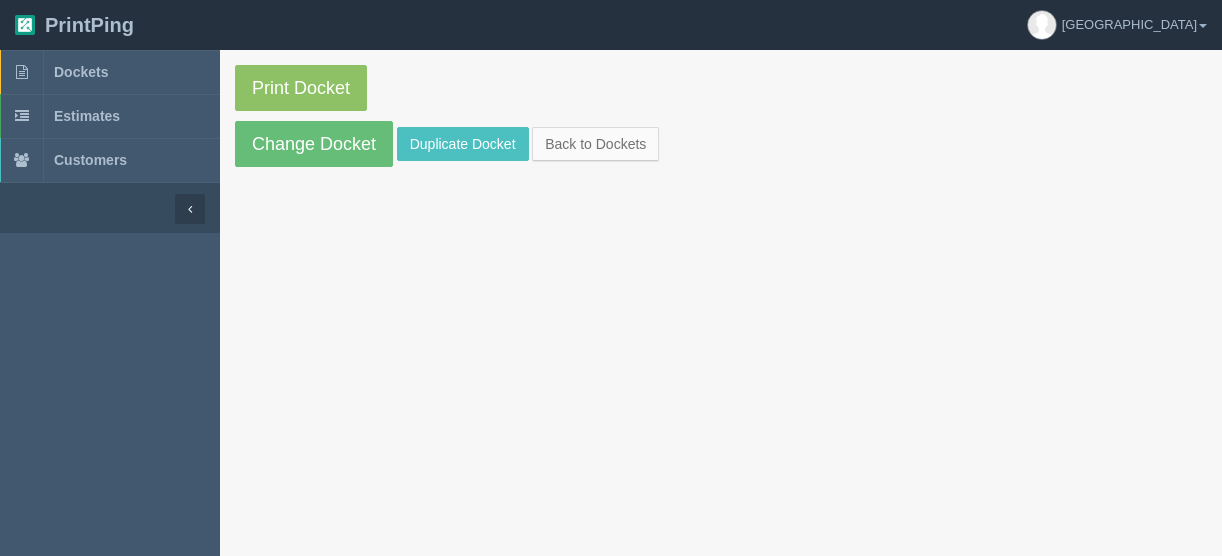 scroll, scrollTop: 0, scrollLeft: 0, axis: both 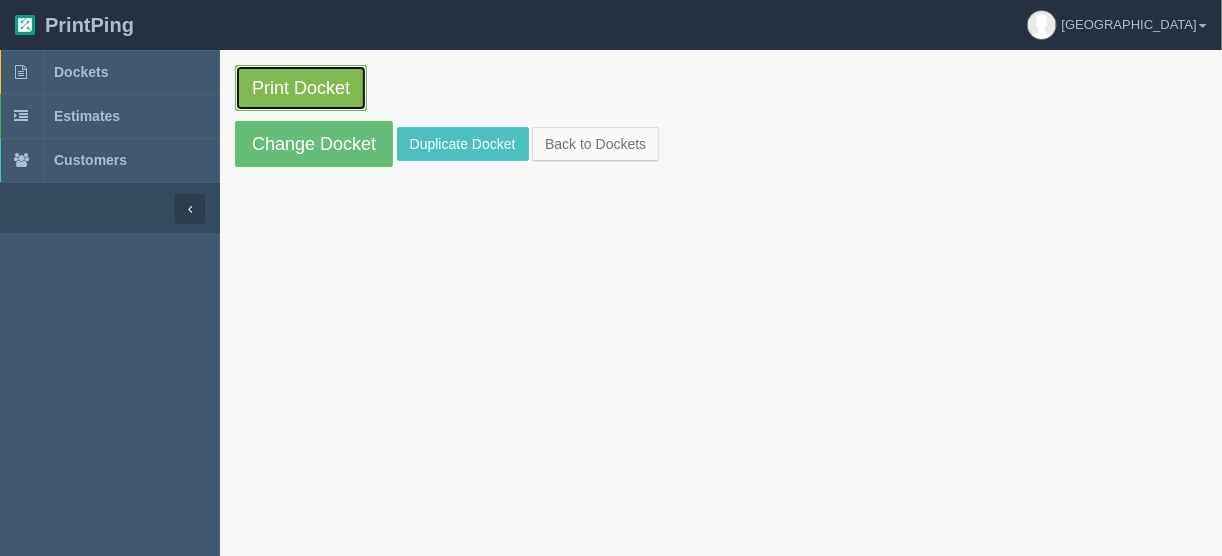 click on "Print Docket" at bounding box center (301, 88) 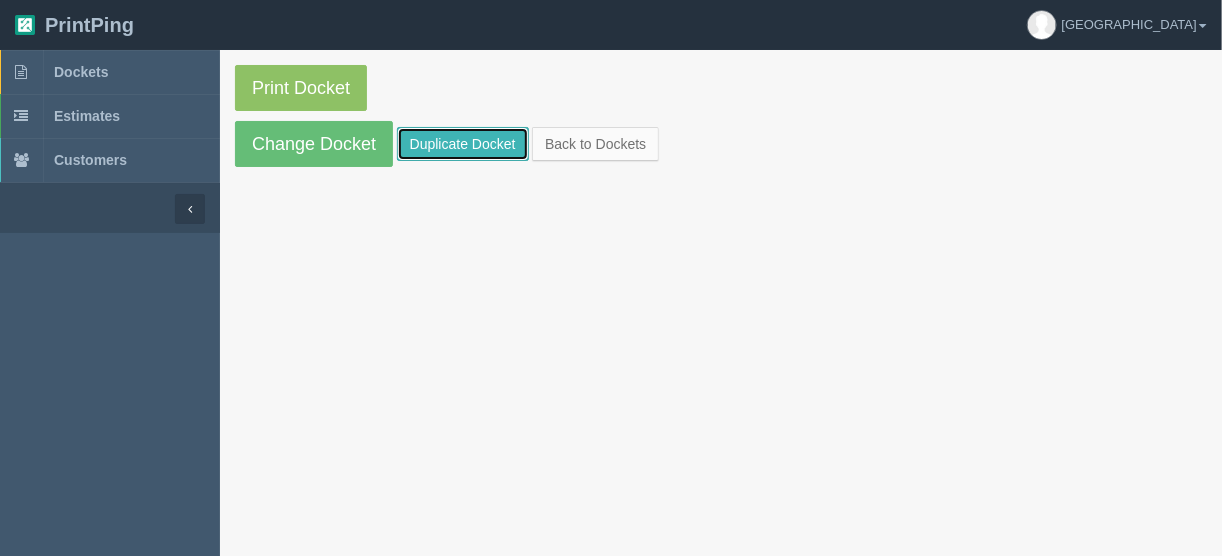 click on "Duplicate Docket" at bounding box center (463, 144) 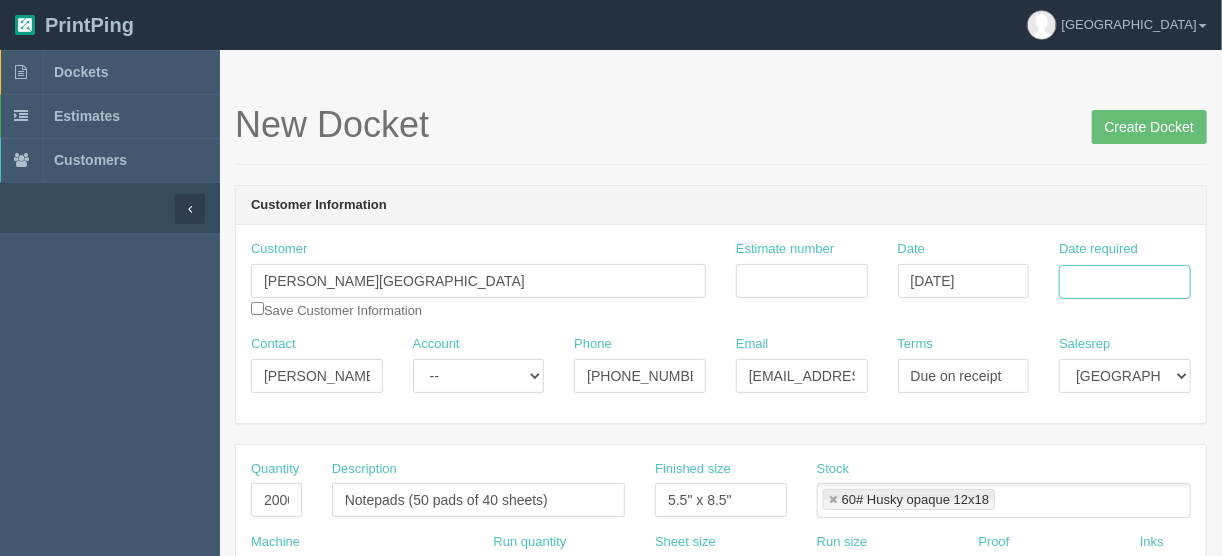 click on "Date required" at bounding box center [1125, 282] 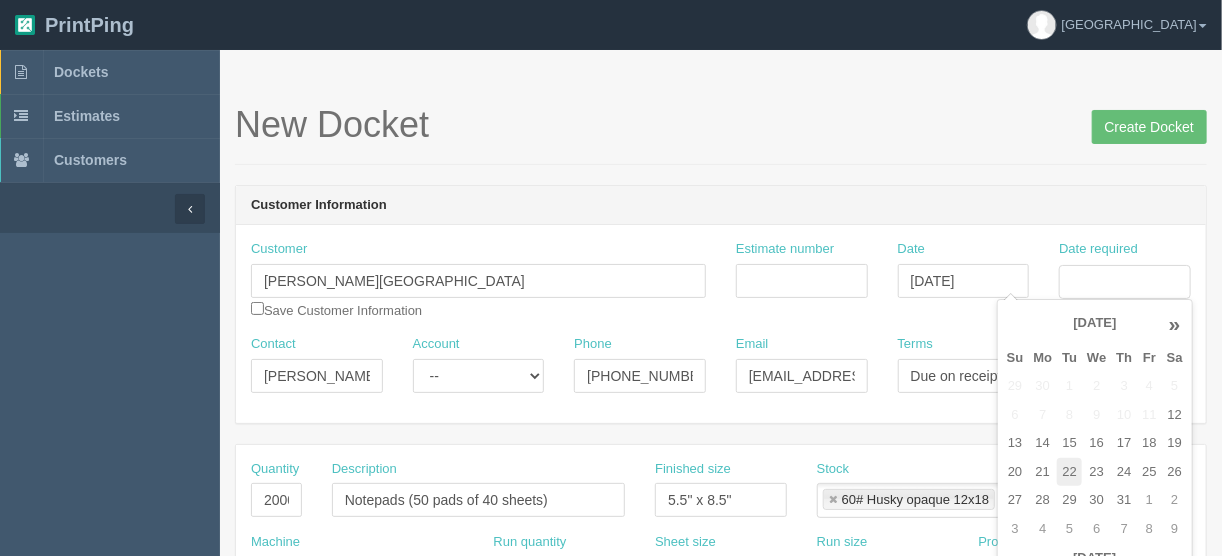 click on "22" at bounding box center (1069, 472) 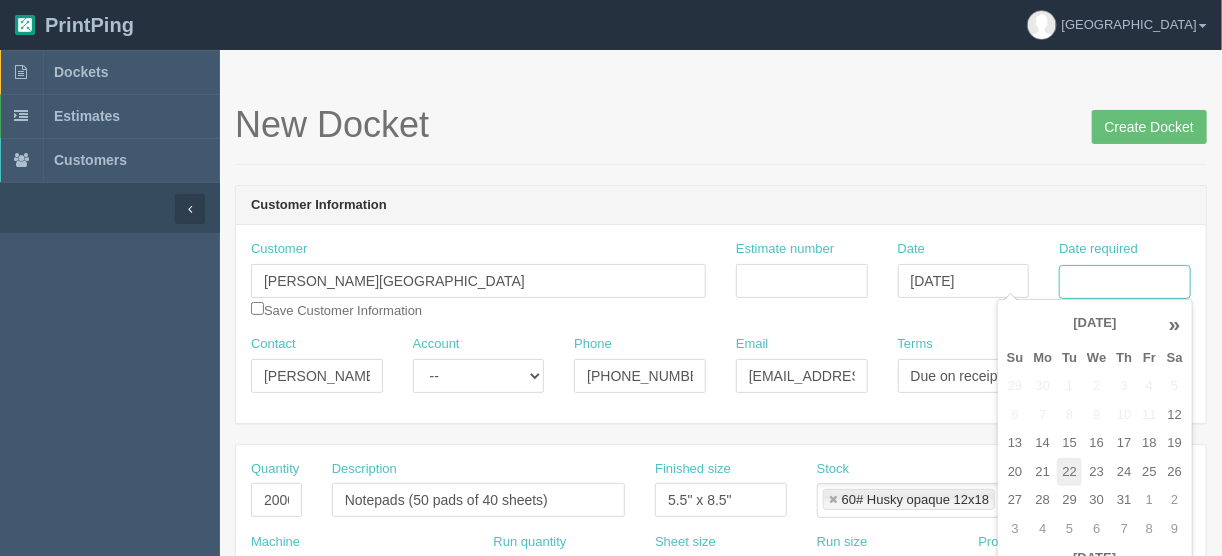 type on "July 22, 2025" 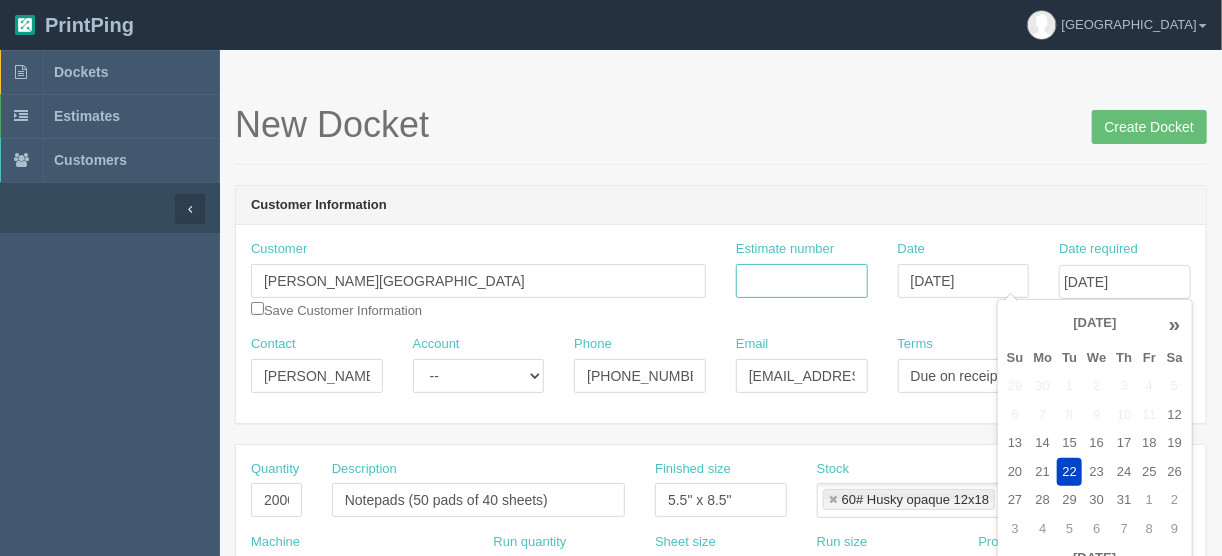 drag, startPoint x: 753, startPoint y: 280, endPoint x: 764, endPoint y: 273, distance: 13.038404 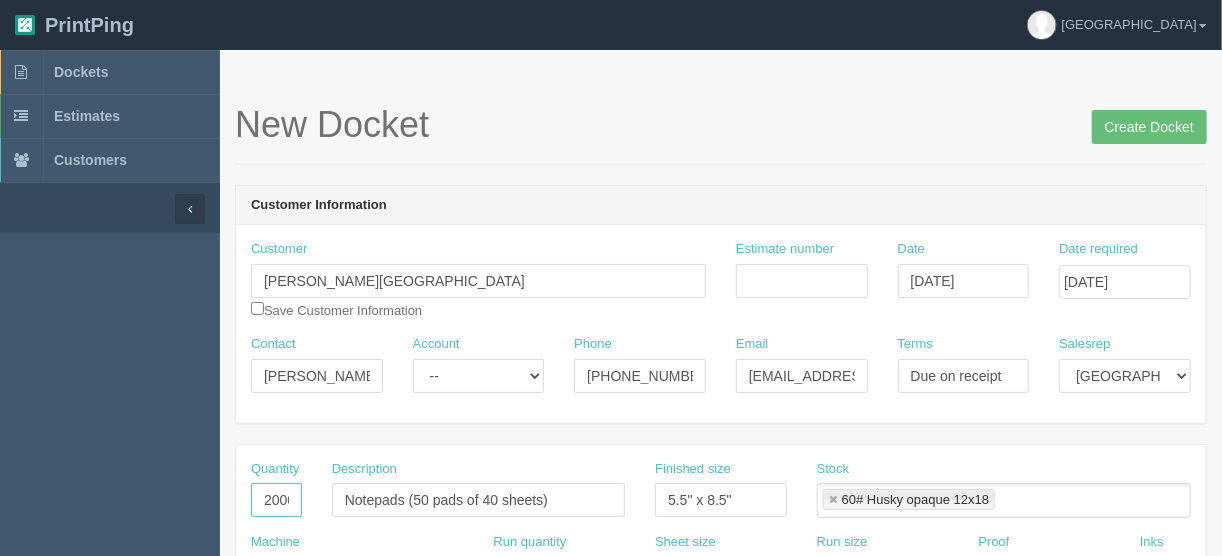 scroll, scrollTop: 0, scrollLeft: 5, axis: horizontal 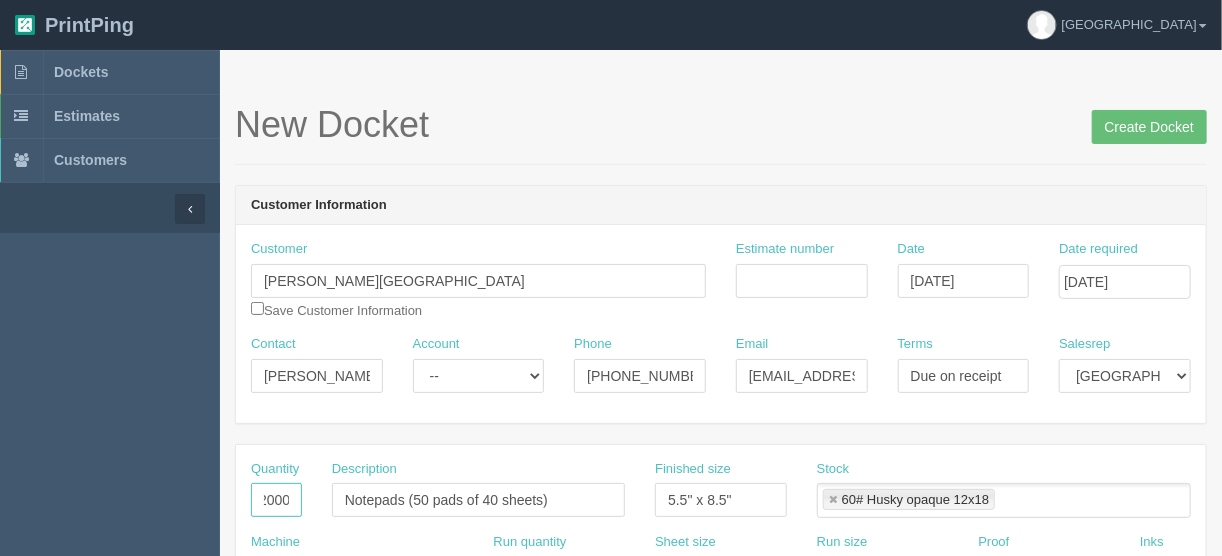 drag, startPoint x: 257, startPoint y: 500, endPoint x: 364, endPoint y: 500, distance: 107 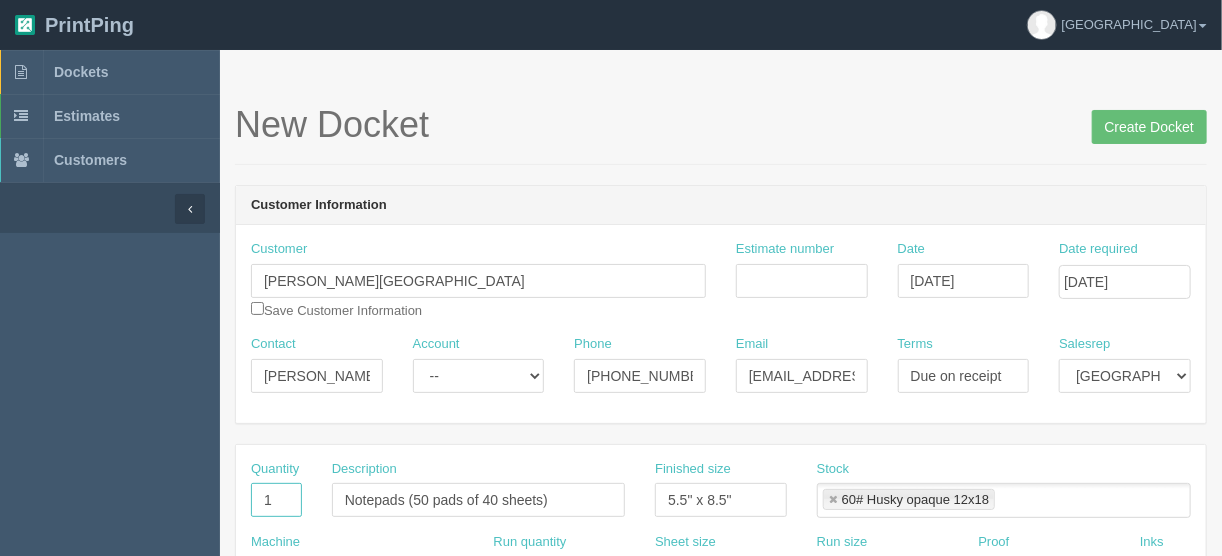 scroll, scrollTop: 0, scrollLeft: 0, axis: both 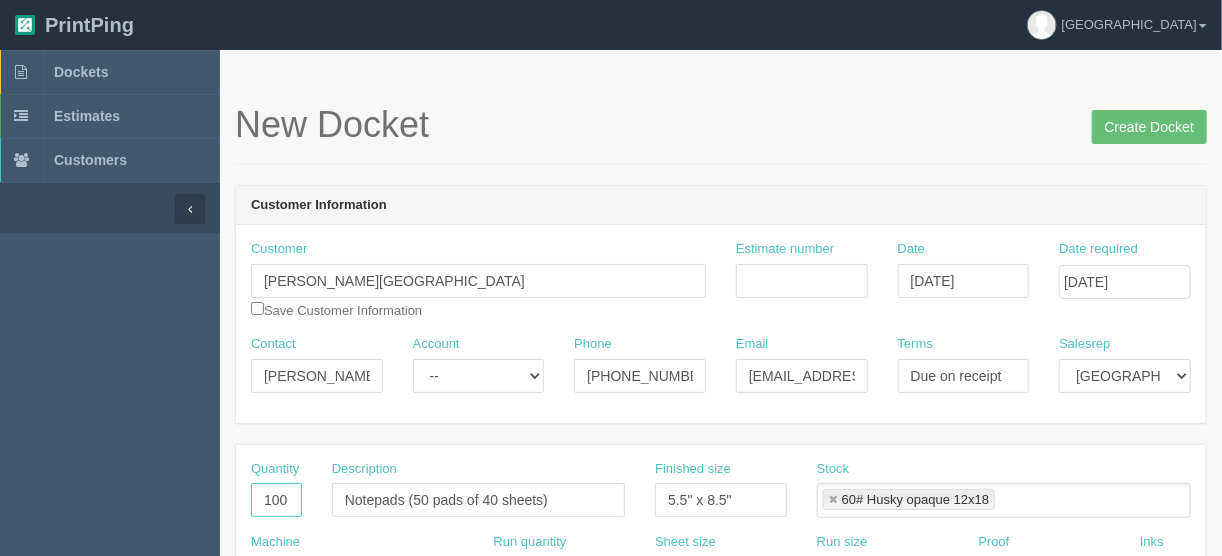 type on "100" 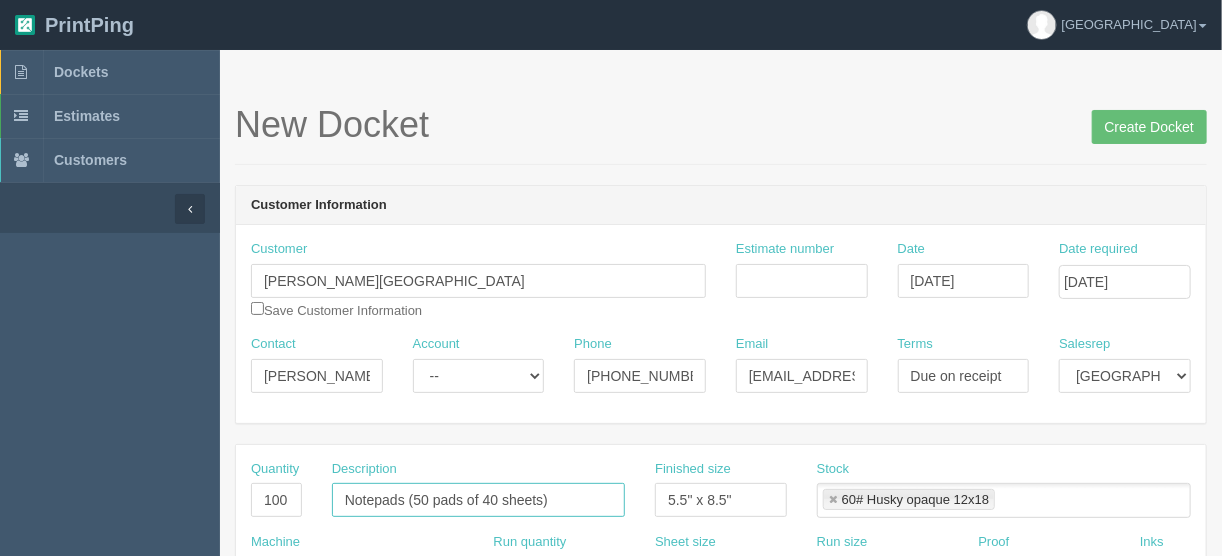 drag, startPoint x: 574, startPoint y: 502, endPoint x: 277, endPoint y: 527, distance: 298.05032 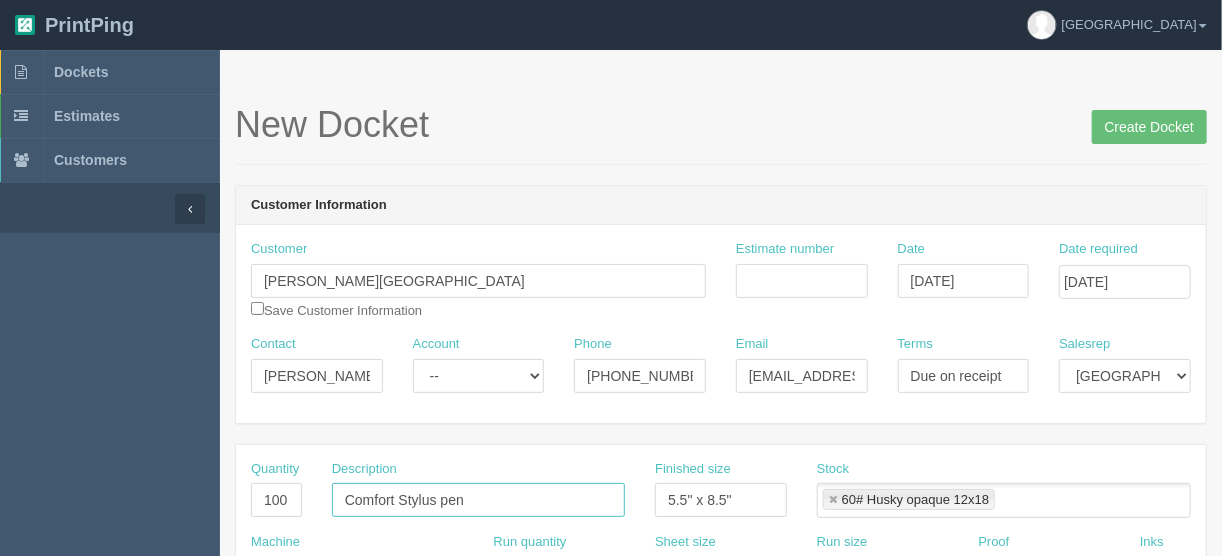 type on "Comfort Stylus pen" 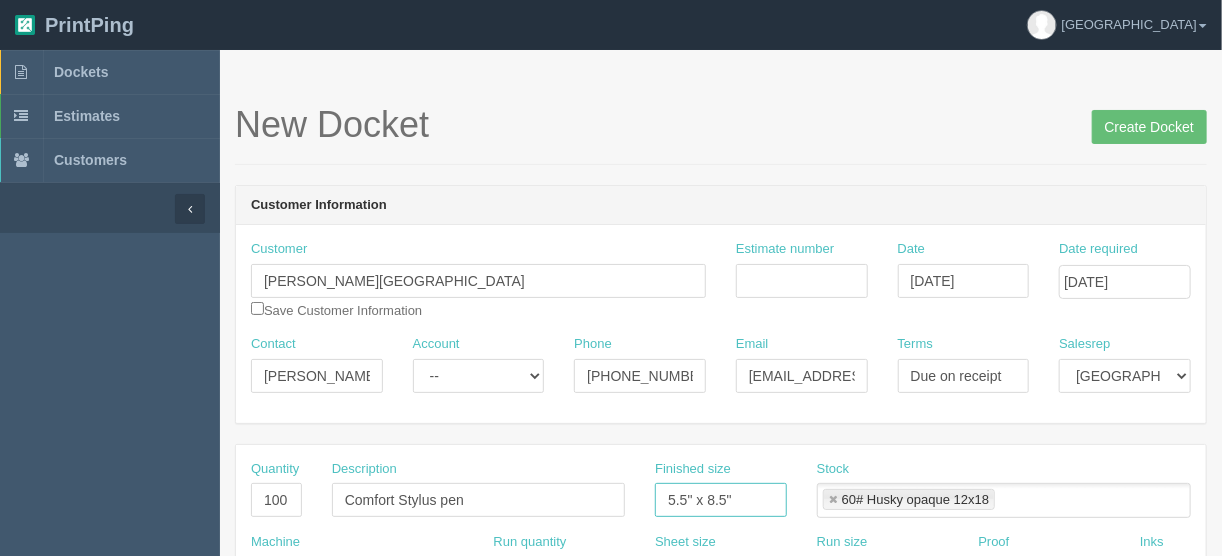 drag, startPoint x: 737, startPoint y: 488, endPoint x: 595, endPoint y: 508, distance: 143.40154 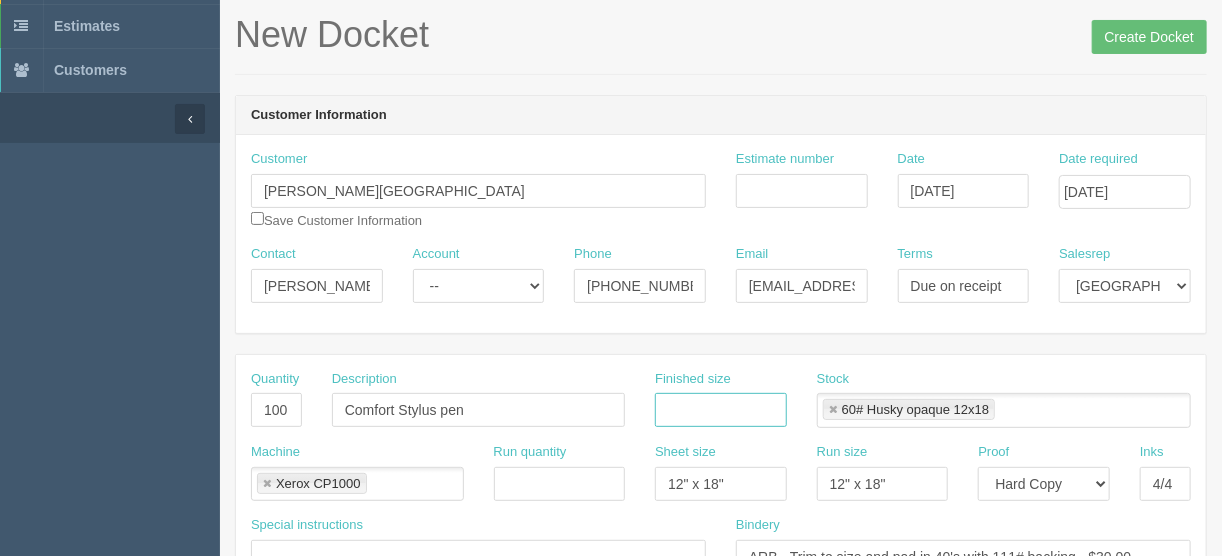 scroll, scrollTop: 160, scrollLeft: 0, axis: vertical 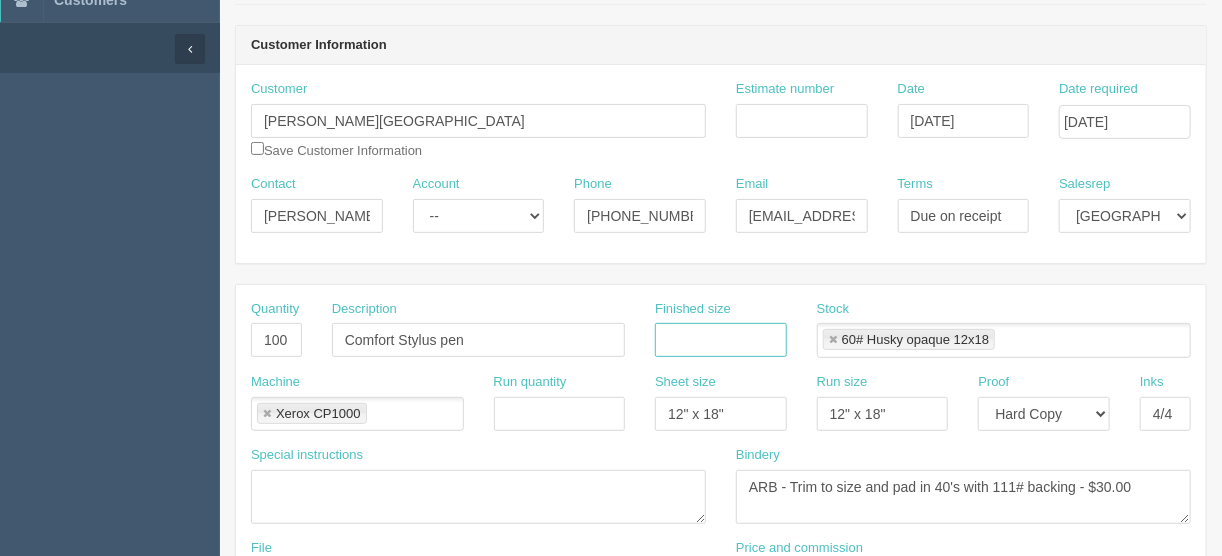 click at bounding box center [833, 340] 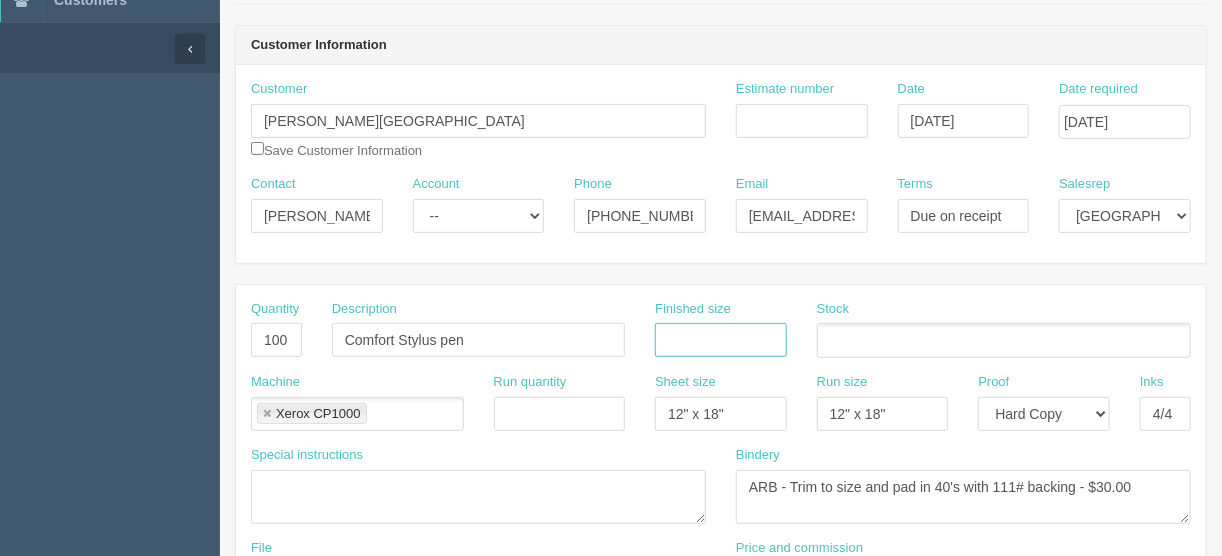 type 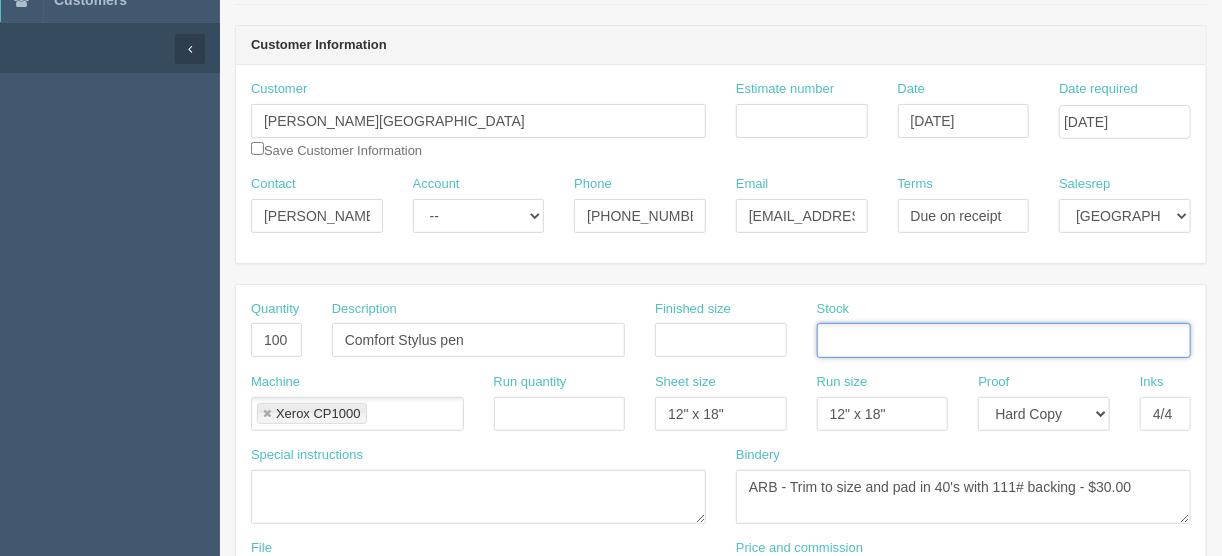 click at bounding box center (267, 414) 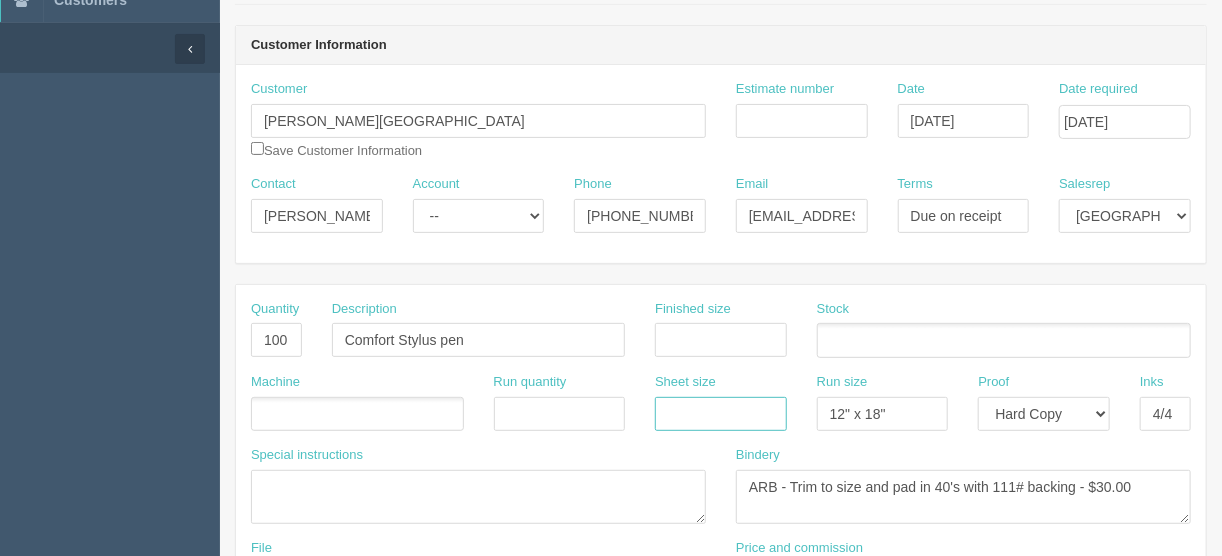 type 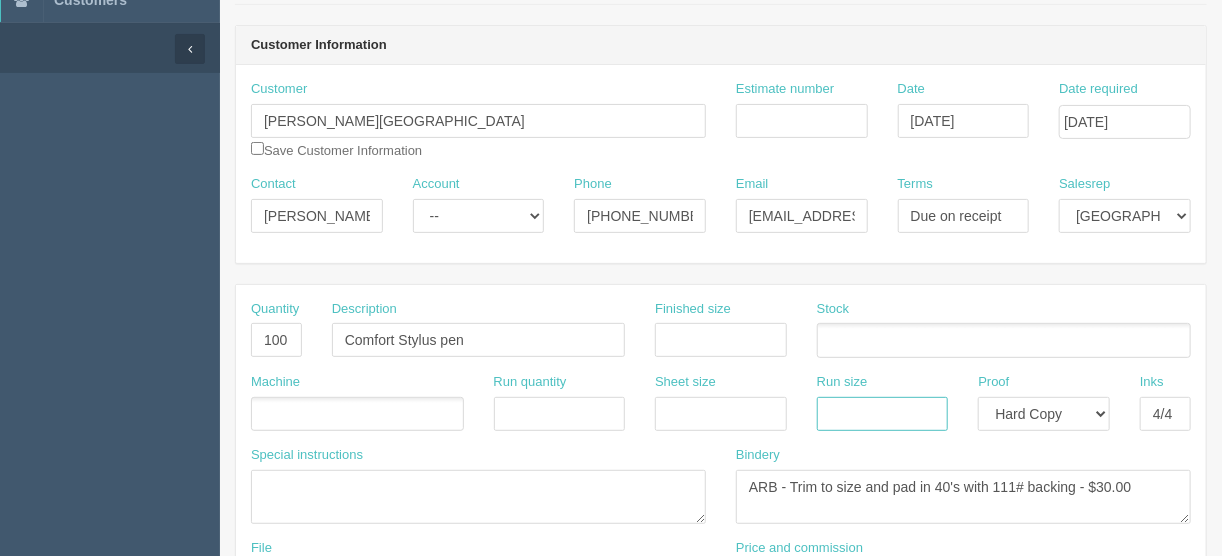 type 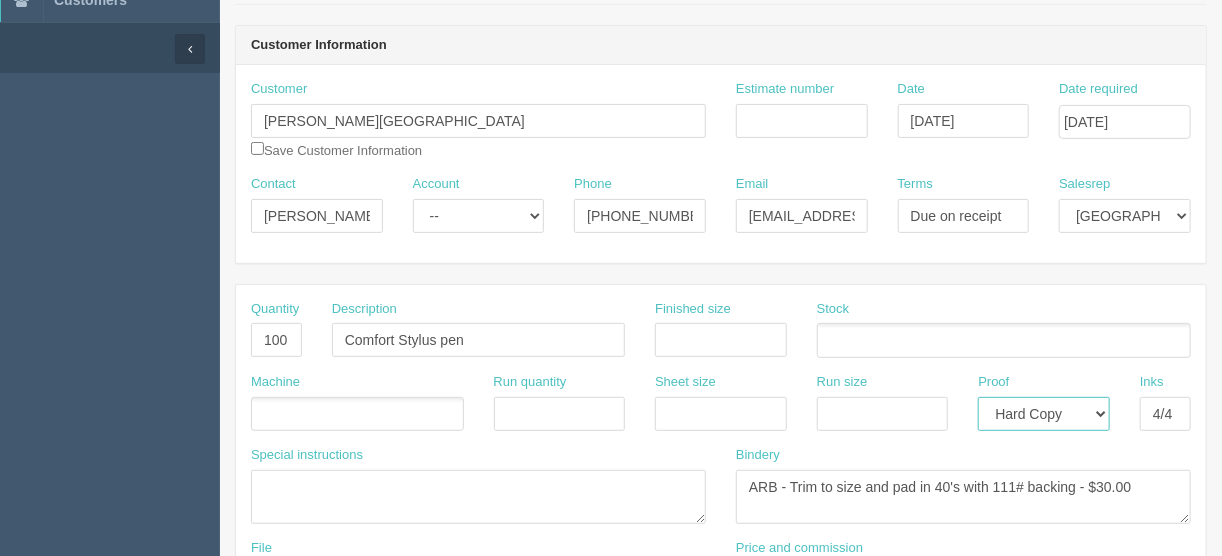 click on "--
Email
Hard Copy" at bounding box center [1044, 414] 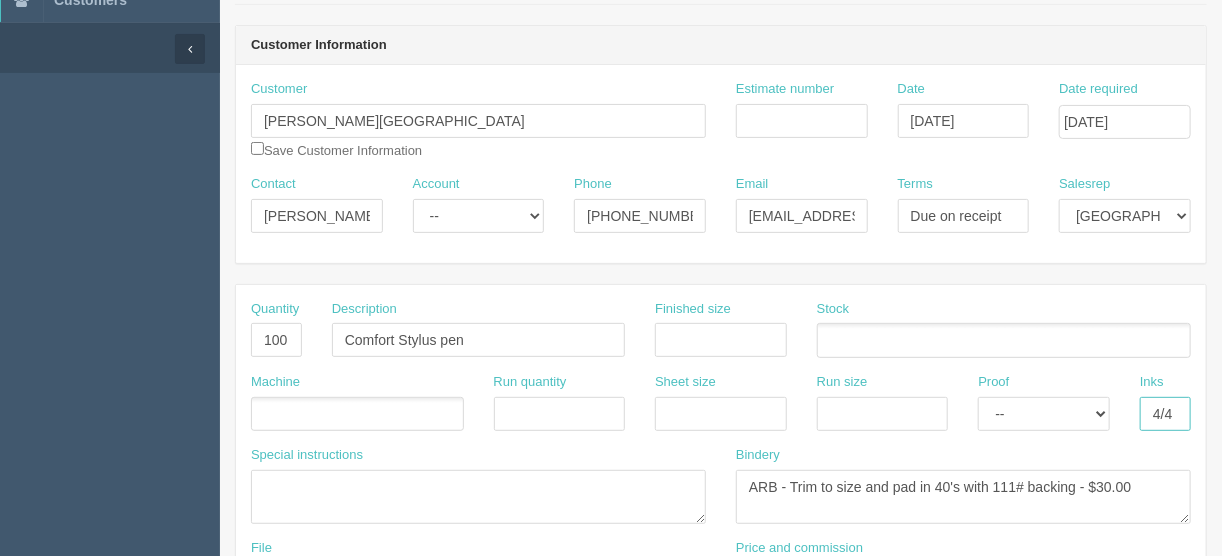 drag, startPoint x: 1144, startPoint y: 409, endPoint x: 1168, endPoint y: 401, distance: 25.298222 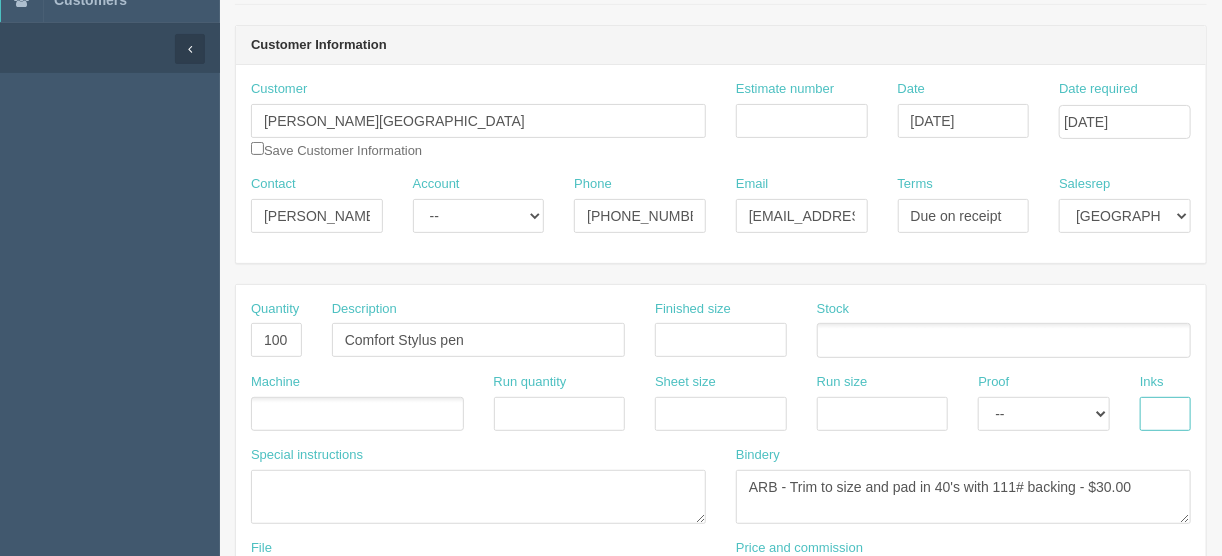 type 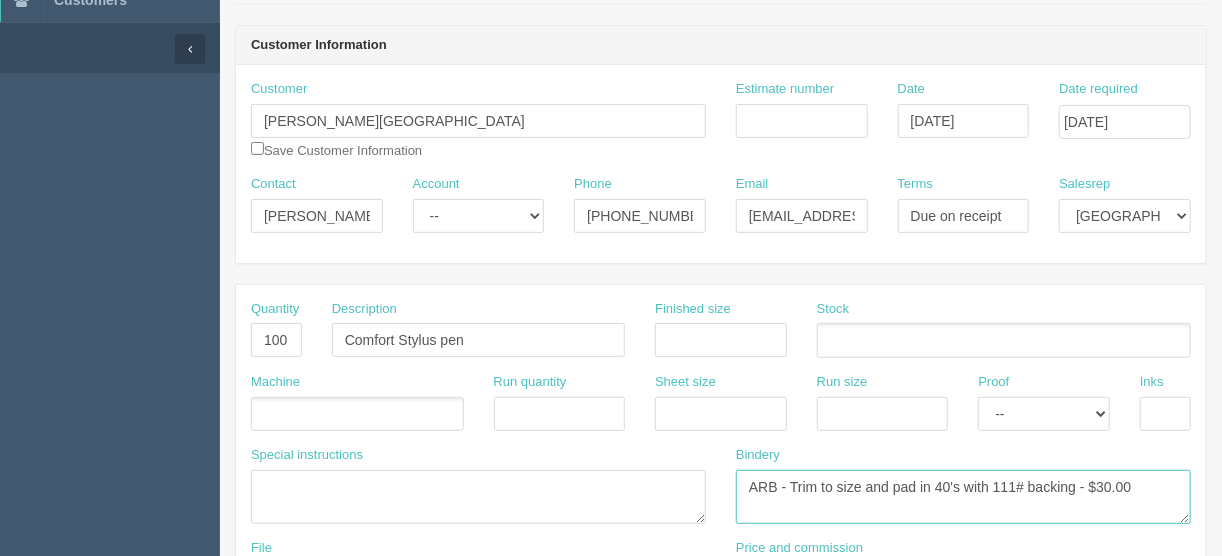 drag, startPoint x: 1168, startPoint y: 480, endPoint x: 513, endPoint y: 483, distance: 655.0069 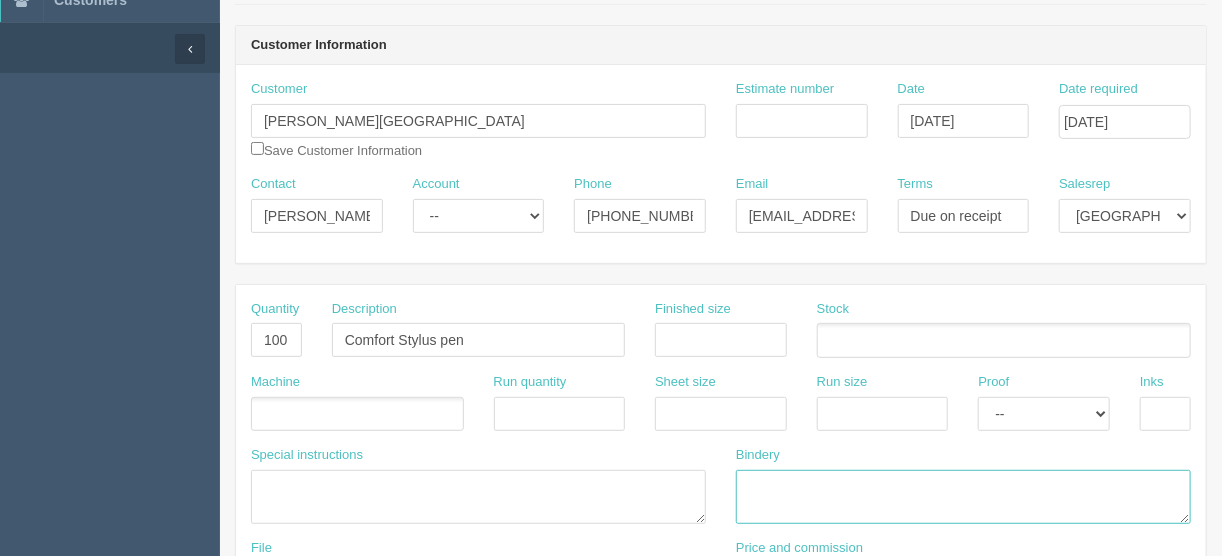scroll, scrollTop: 400, scrollLeft: 0, axis: vertical 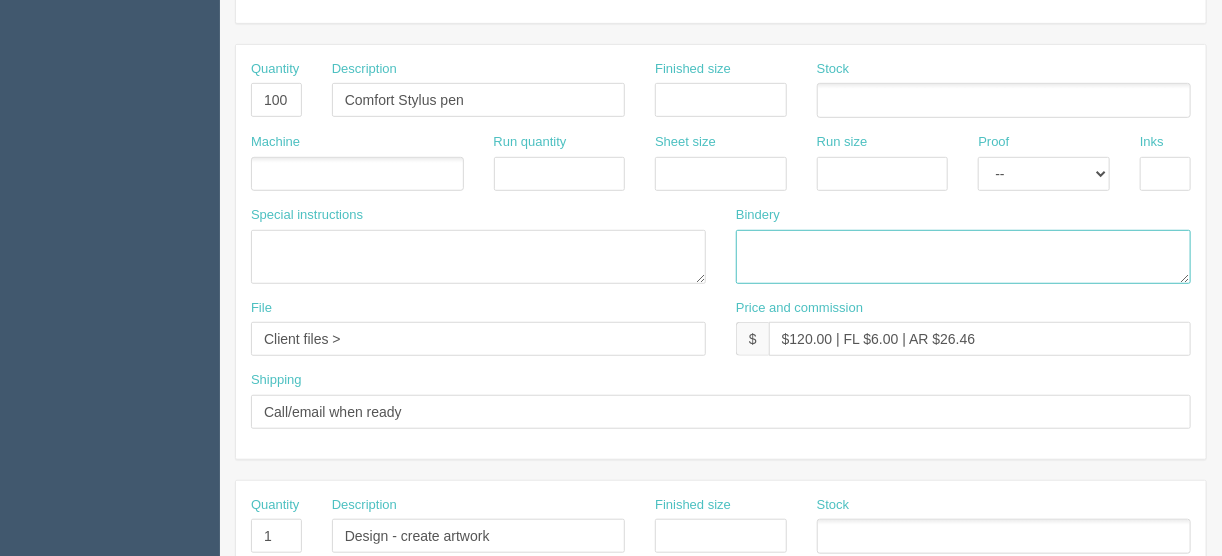 type 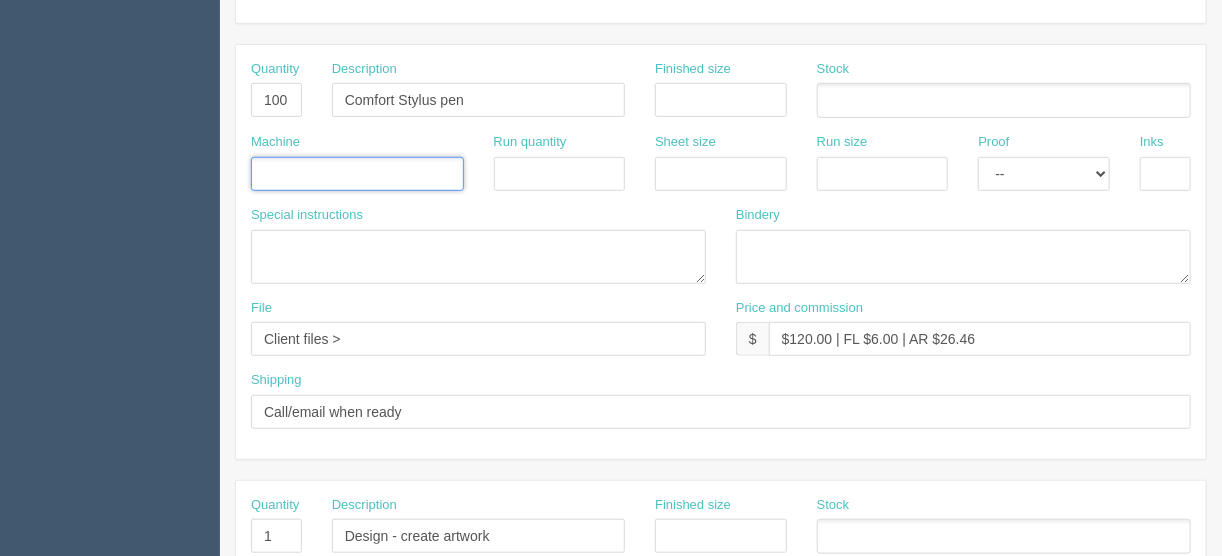click at bounding box center [262, 175] 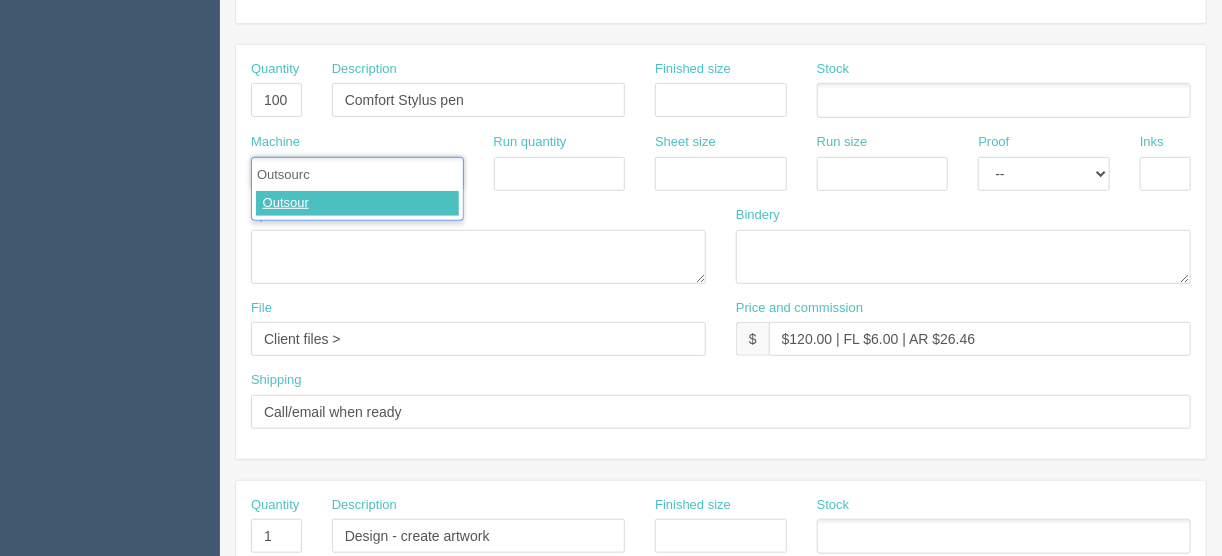 type on "Outsource" 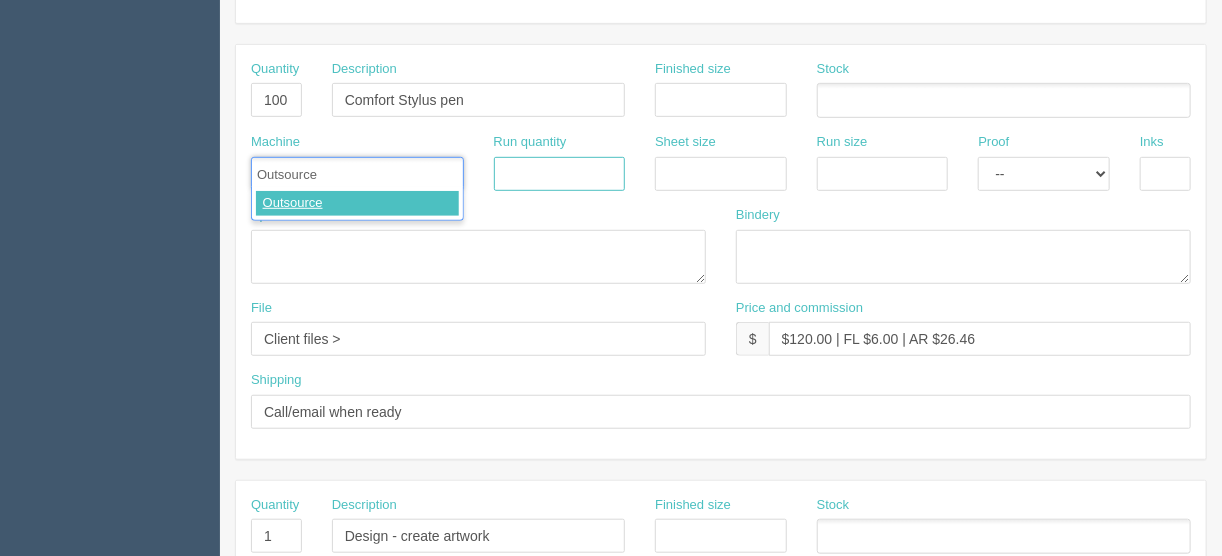 type 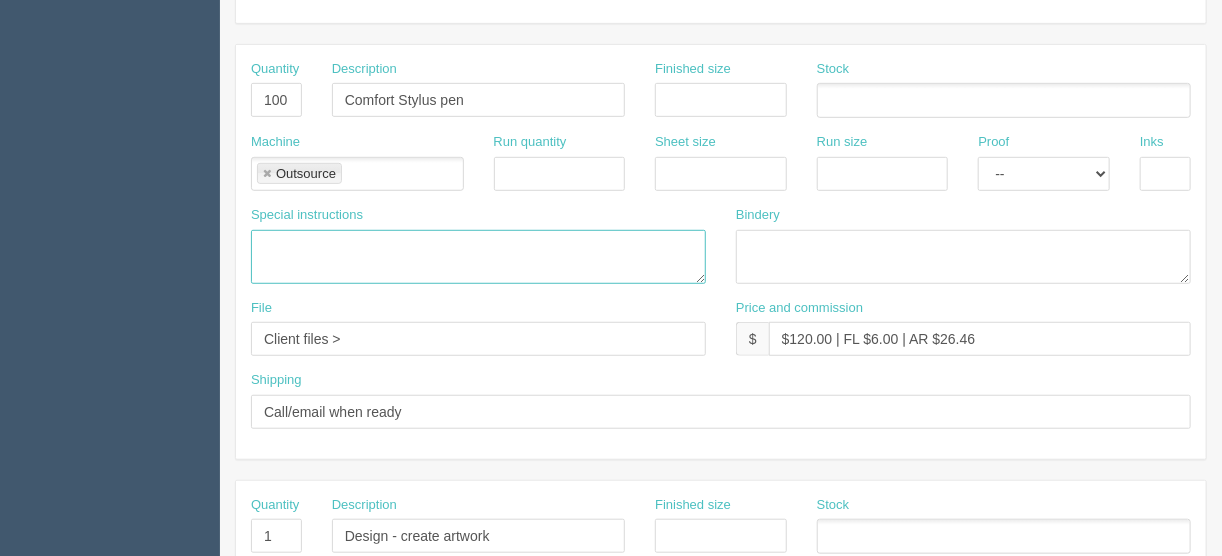 click at bounding box center (478, 257) 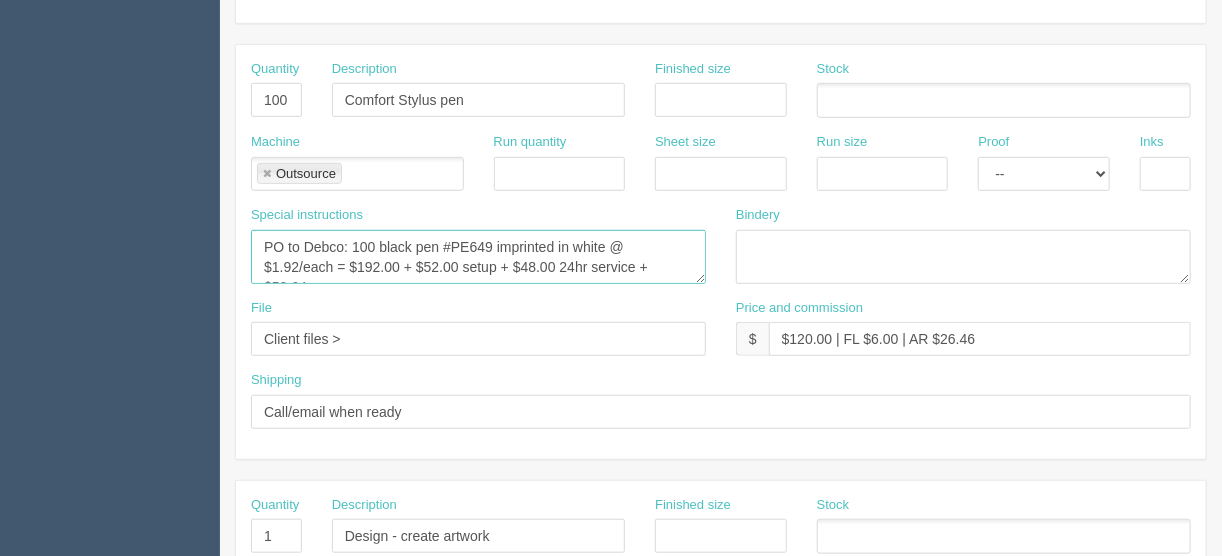 scroll, scrollTop: 12, scrollLeft: 0, axis: vertical 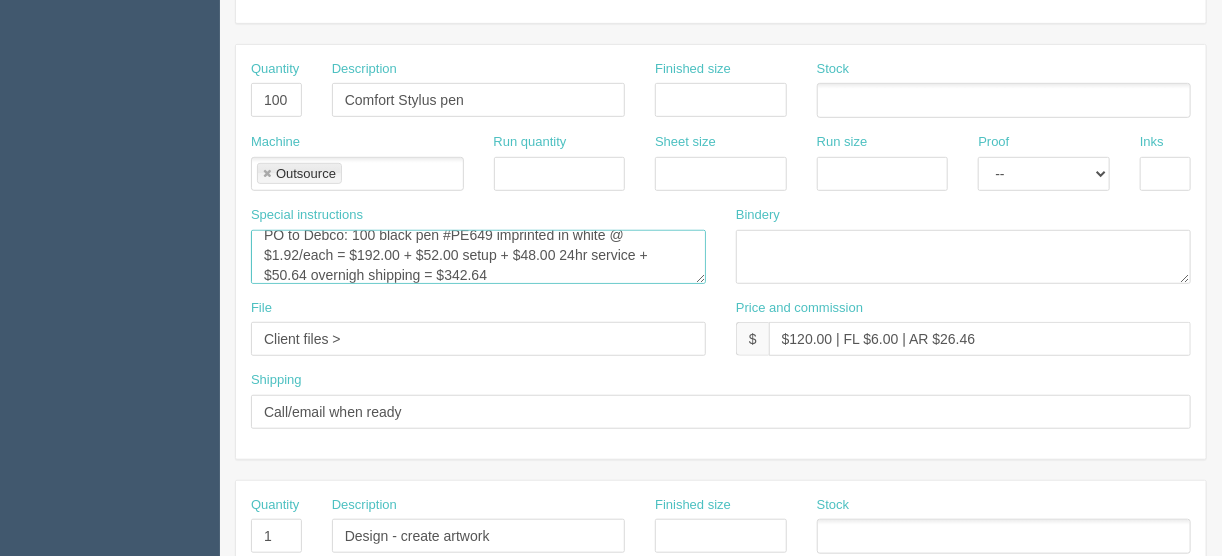 type on "PO to Debco: 100 black pen #PE649 imprinted in white @ $1.92/each = $192.00 + $52.00 setup + $48.00 24hr service + $50.64 overnigh shipping = $342.64" 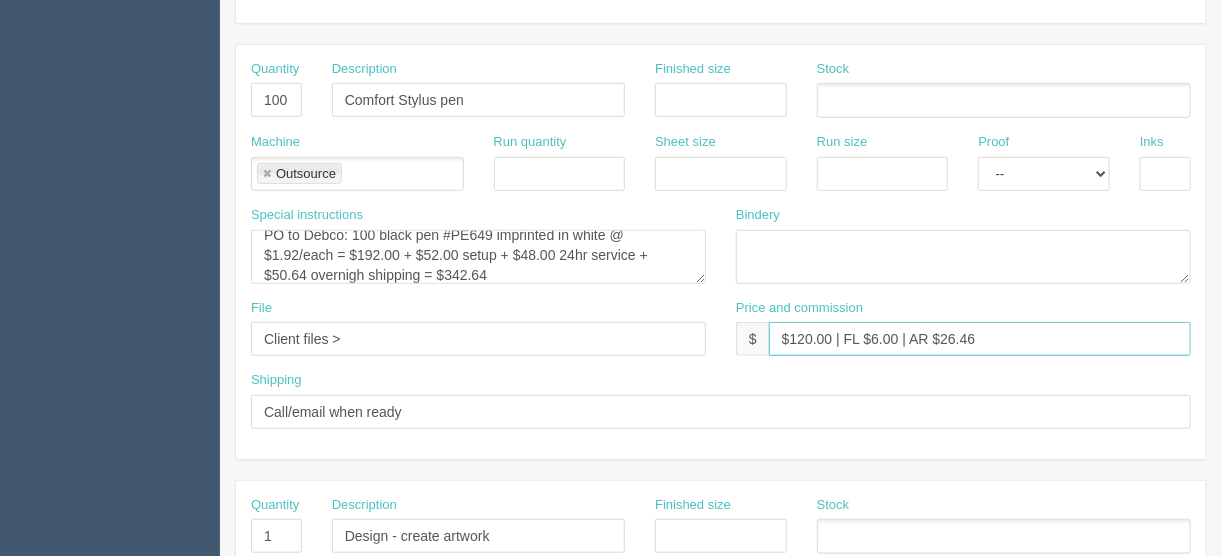 drag, startPoint x: 831, startPoint y: 335, endPoint x: 789, endPoint y: 336, distance: 42.0119 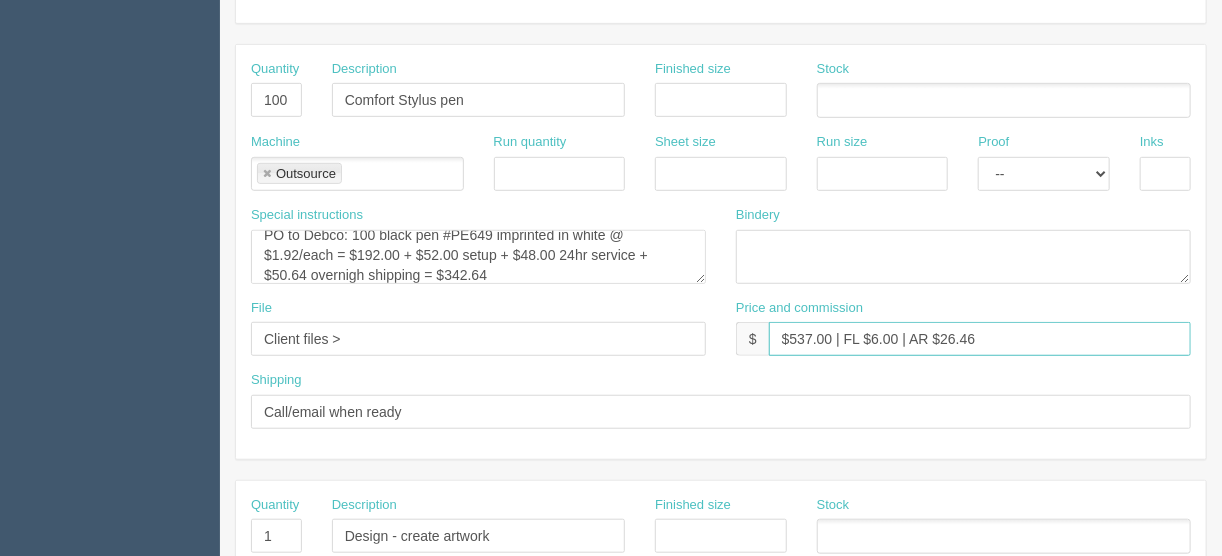 drag, startPoint x: 896, startPoint y: 335, endPoint x: 871, endPoint y: 335, distance: 25 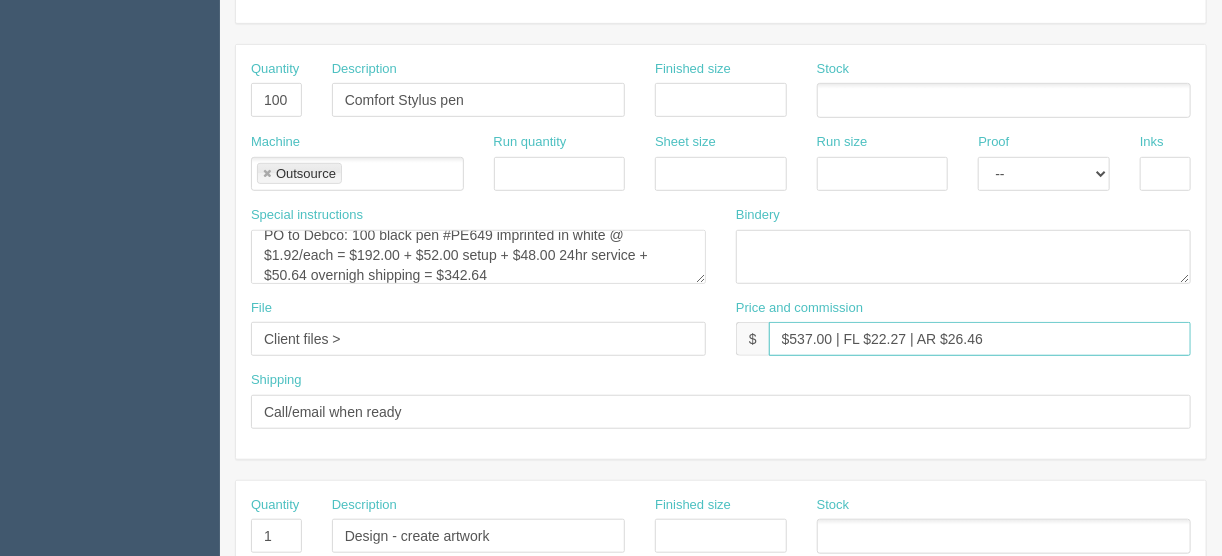 drag, startPoint x: 995, startPoint y: 332, endPoint x: 846, endPoint y: 410, distance: 168.18144 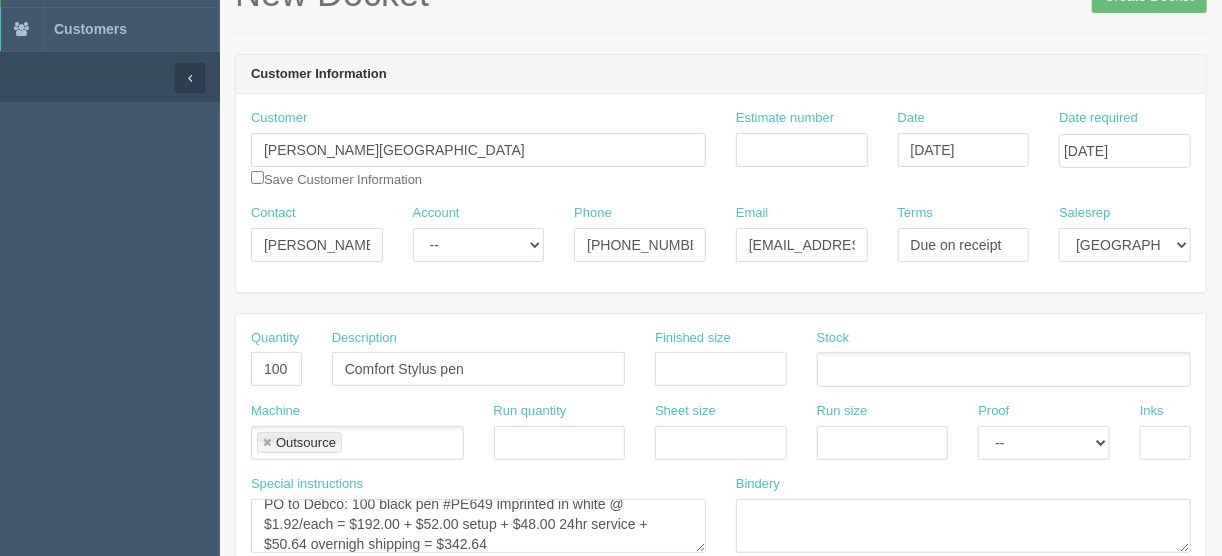 scroll, scrollTop: 80, scrollLeft: 0, axis: vertical 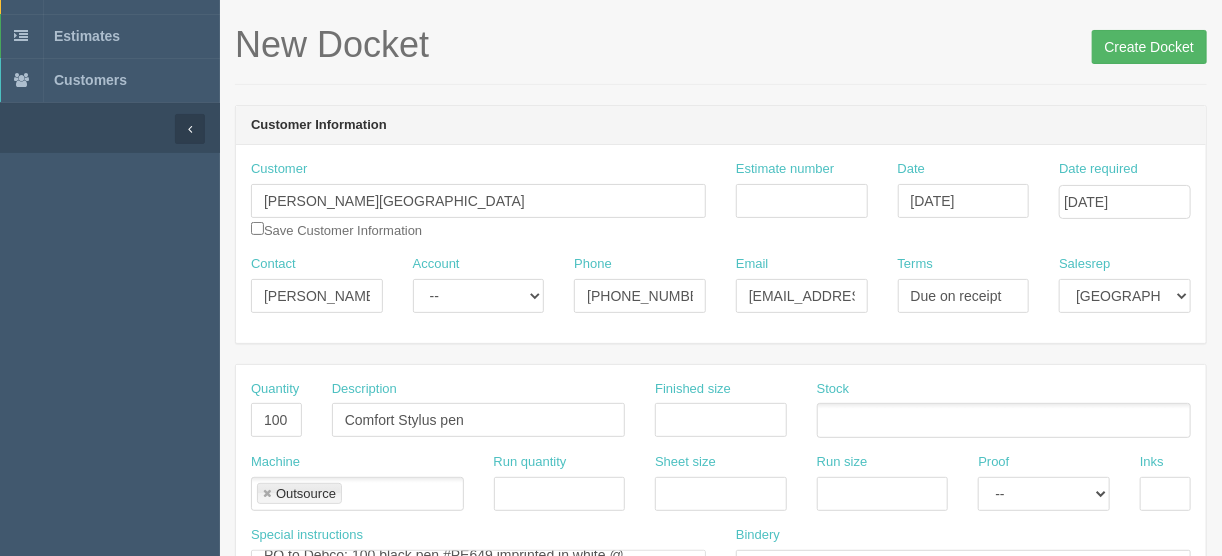 type on "$537.00 | FL $22.27 | AR $145.96" 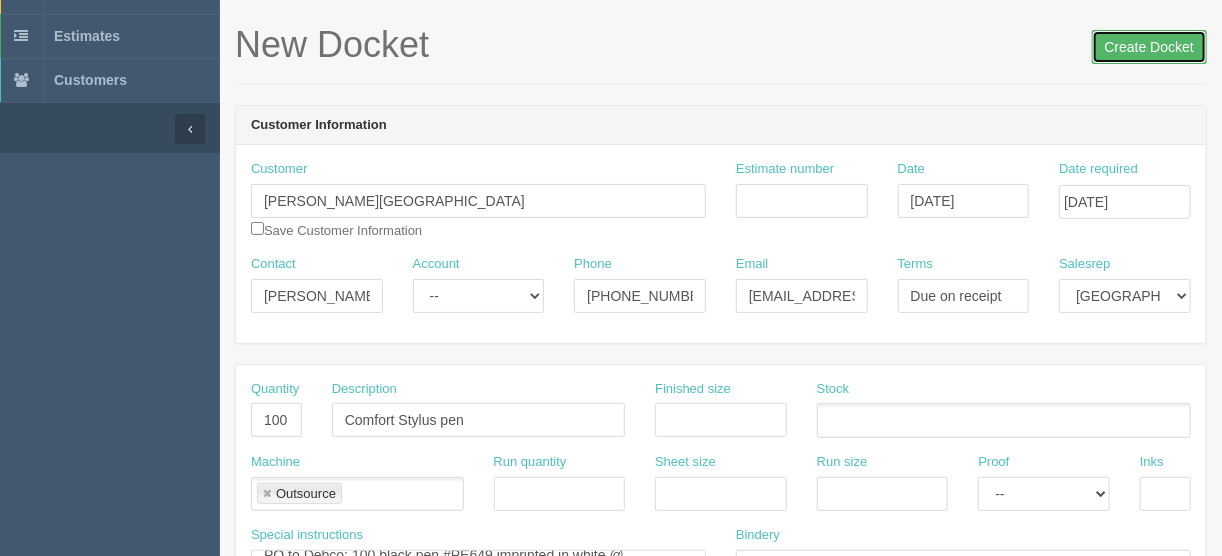 click on "Create Docket" at bounding box center (1149, 47) 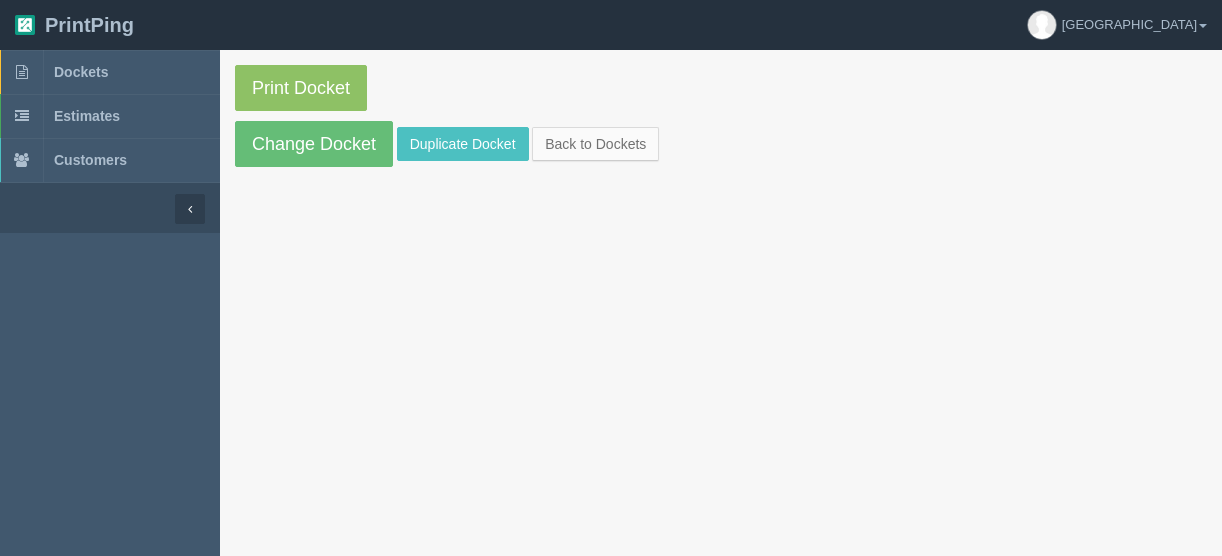 scroll, scrollTop: 0, scrollLeft: 0, axis: both 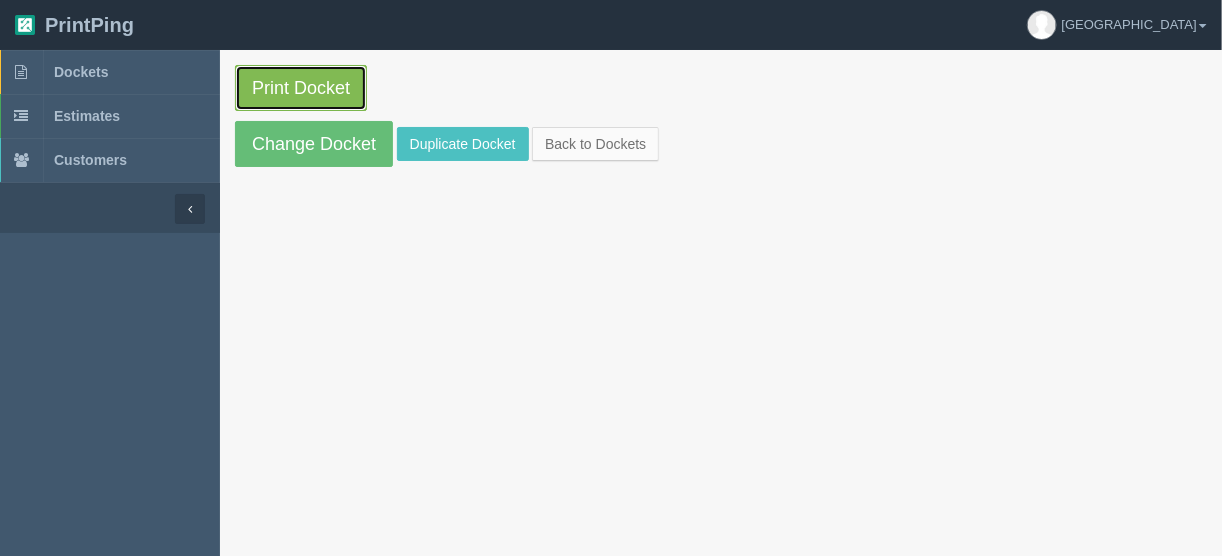 click on "Print Docket" at bounding box center (301, 88) 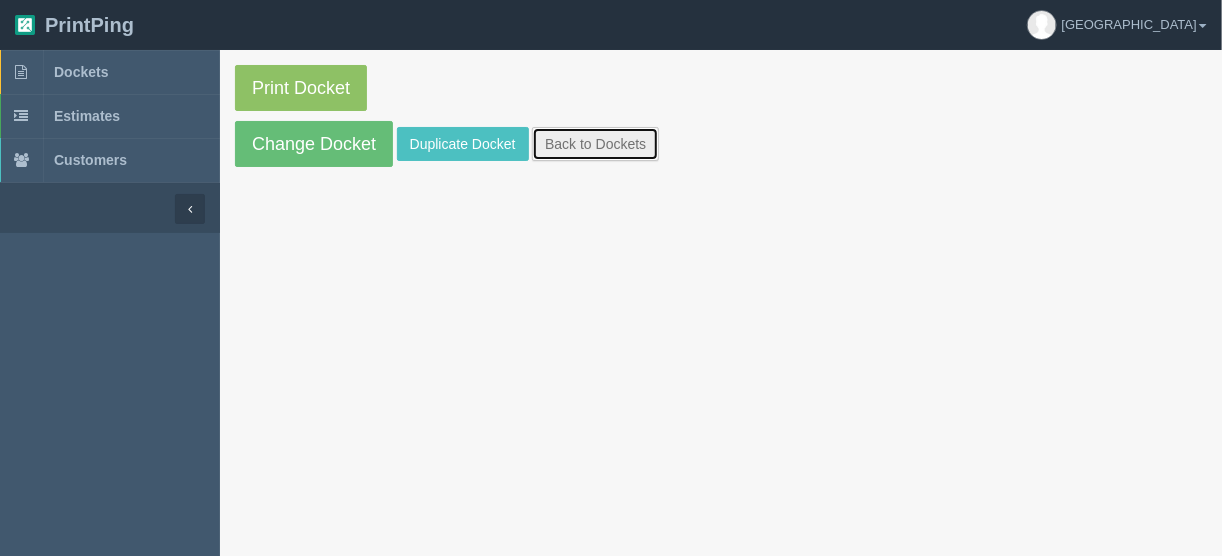 click on "Back to Dockets" at bounding box center (595, 144) 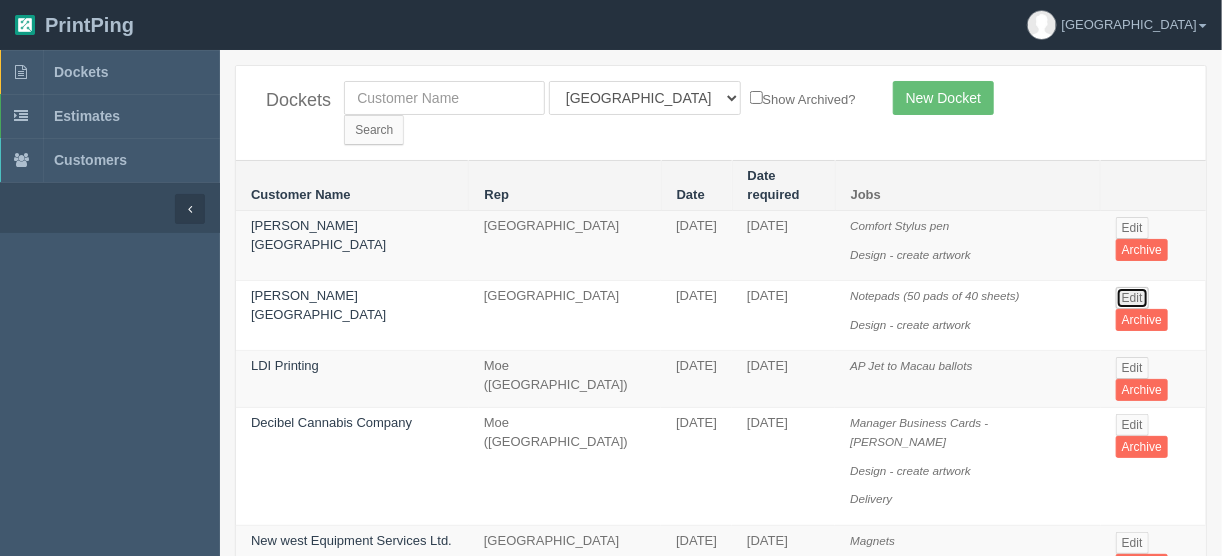 click on "Edit" at bounding box center (1132, 298) 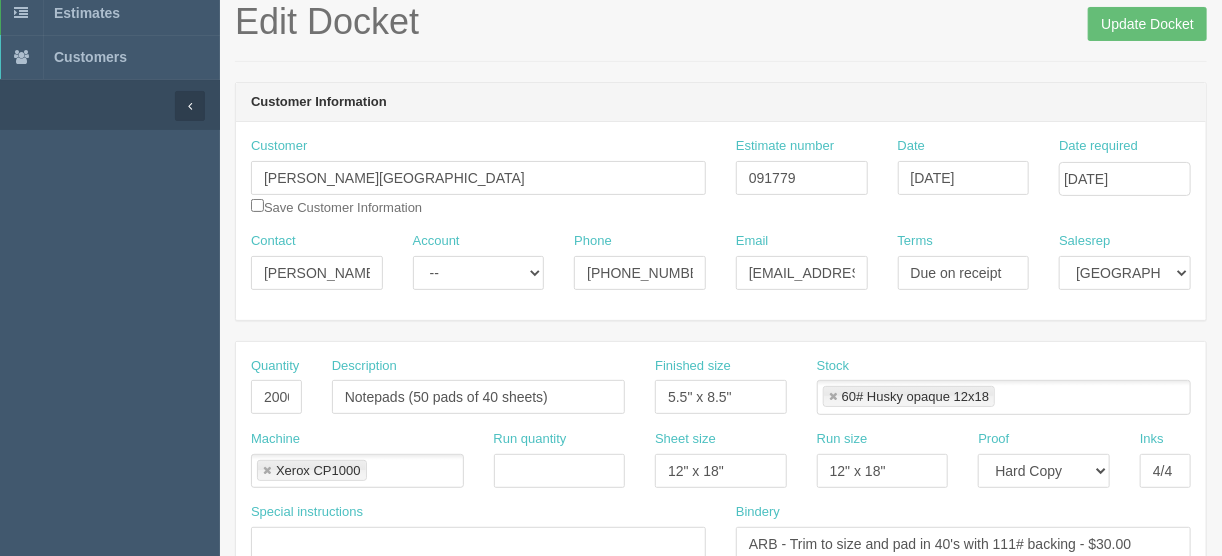 scroll, scrollTop: 160, scrollLeft: 0, axis: vertical 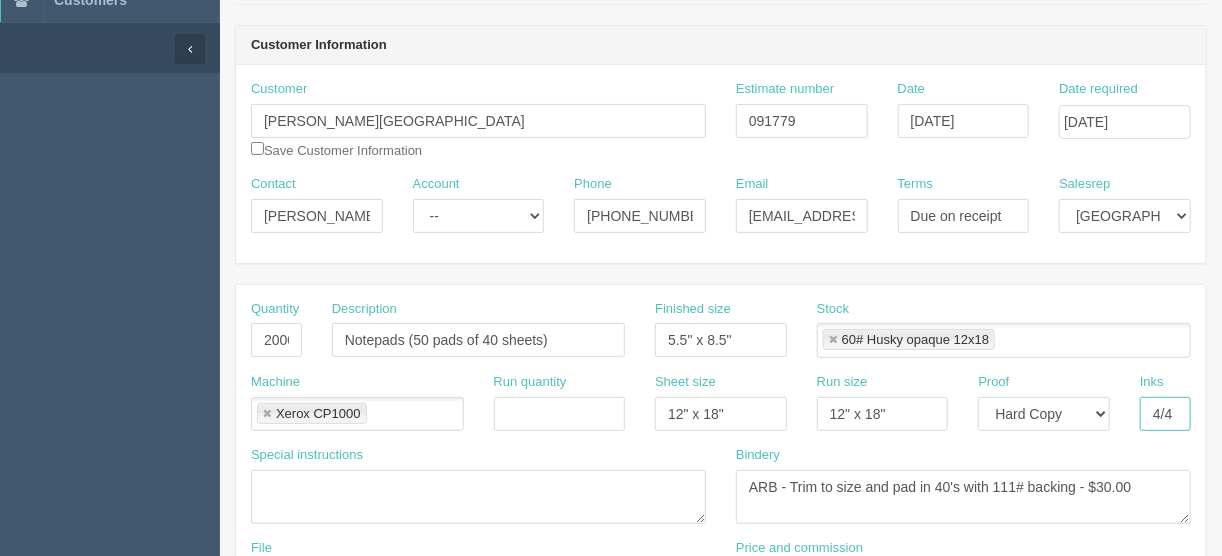 drag, startPoint x: 1173, startPoint y: 413, endPoint x: 1125, endPoint y: 413, distance: 48 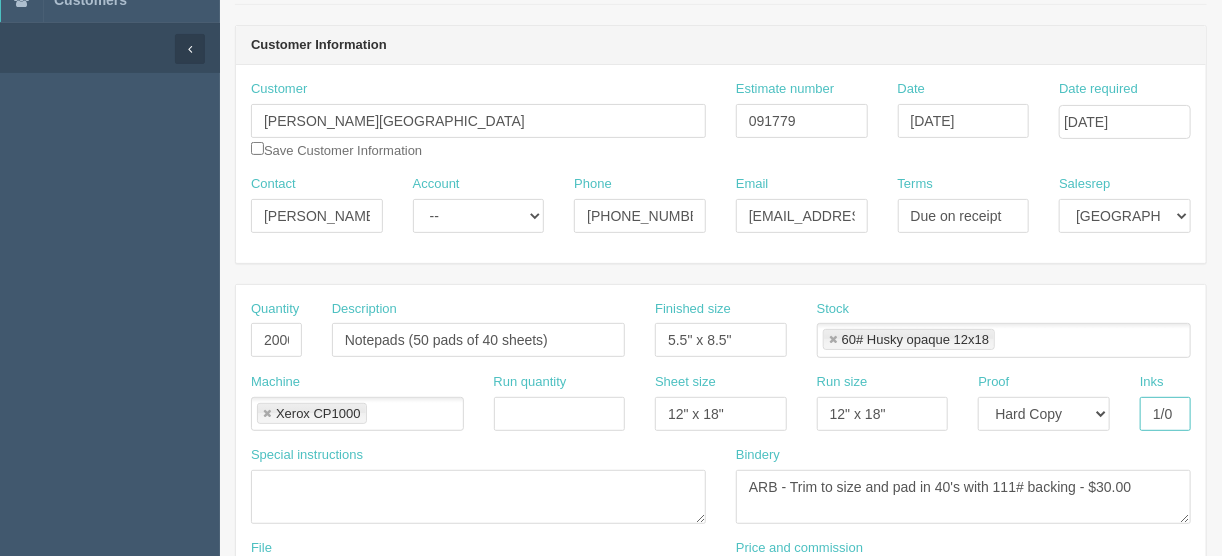 type on "1/0 - black" 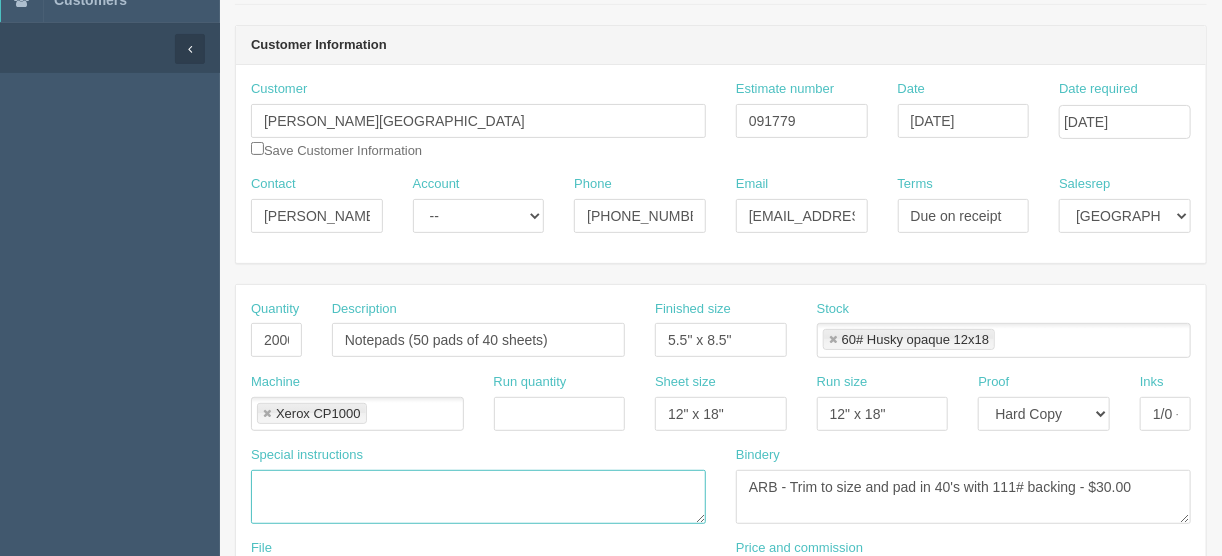 click at bounding box center [478, 497] 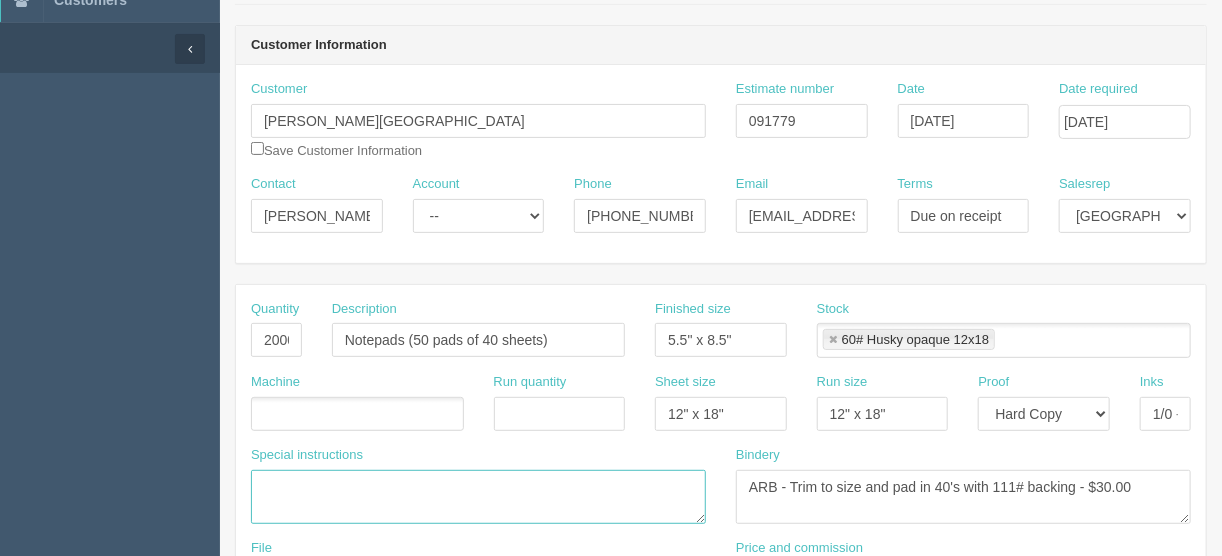 click at bounding box center (478, 497) 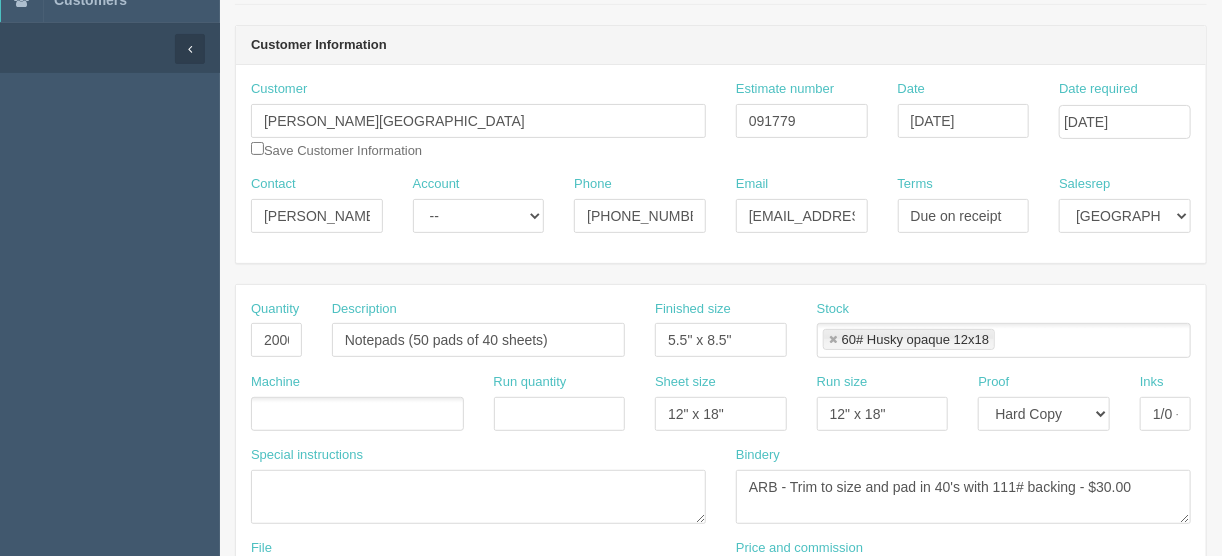 click at bounding box center [357, 414] 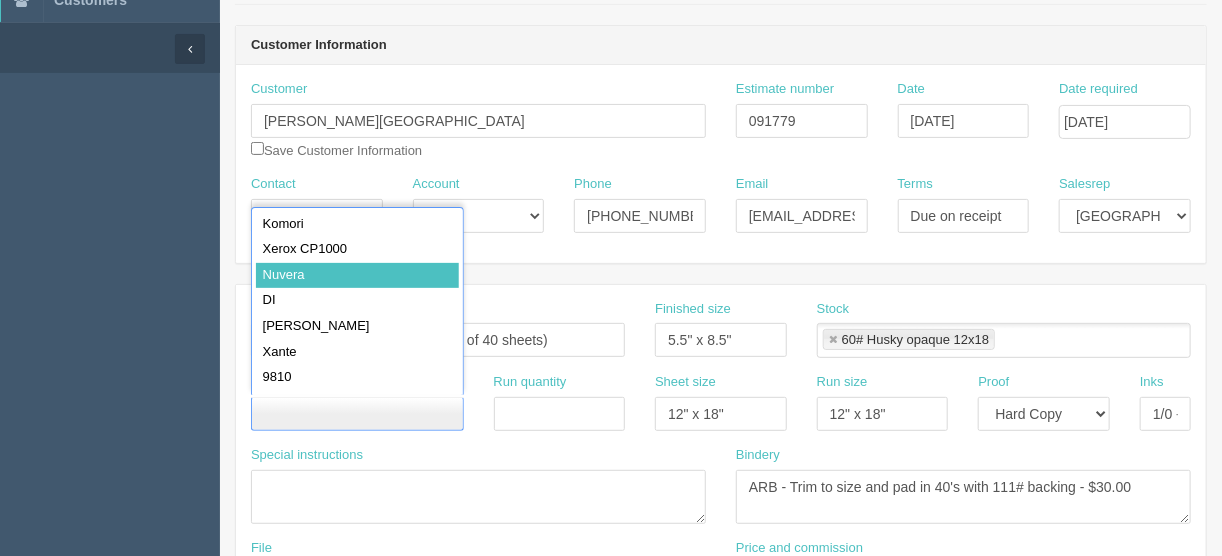 type on "Nuvera" 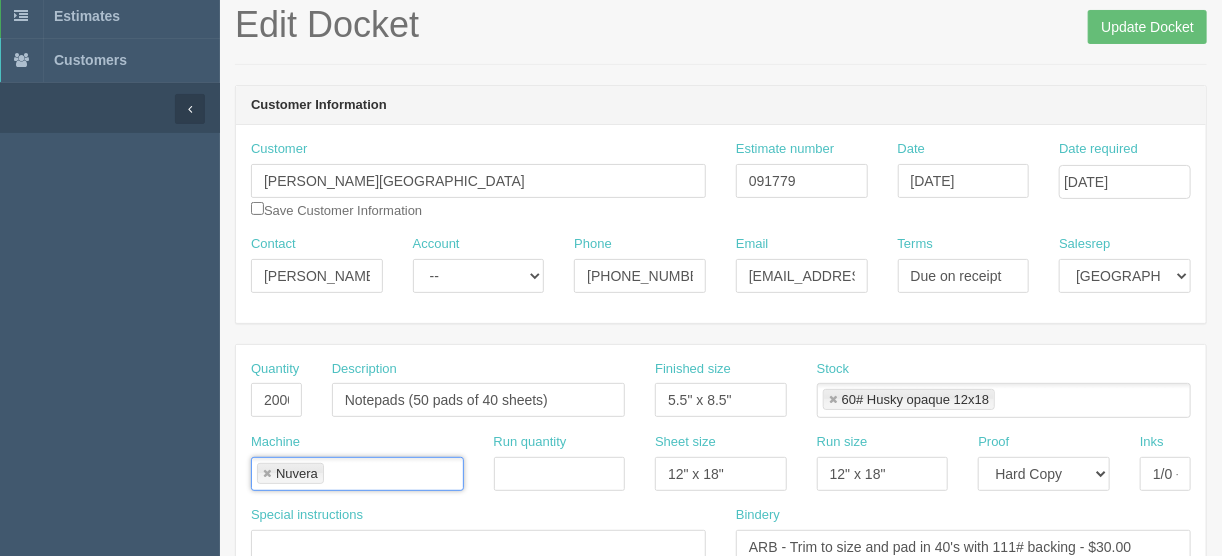 scroll, scrollTop: 0, scrollLeft: 0, axis: both 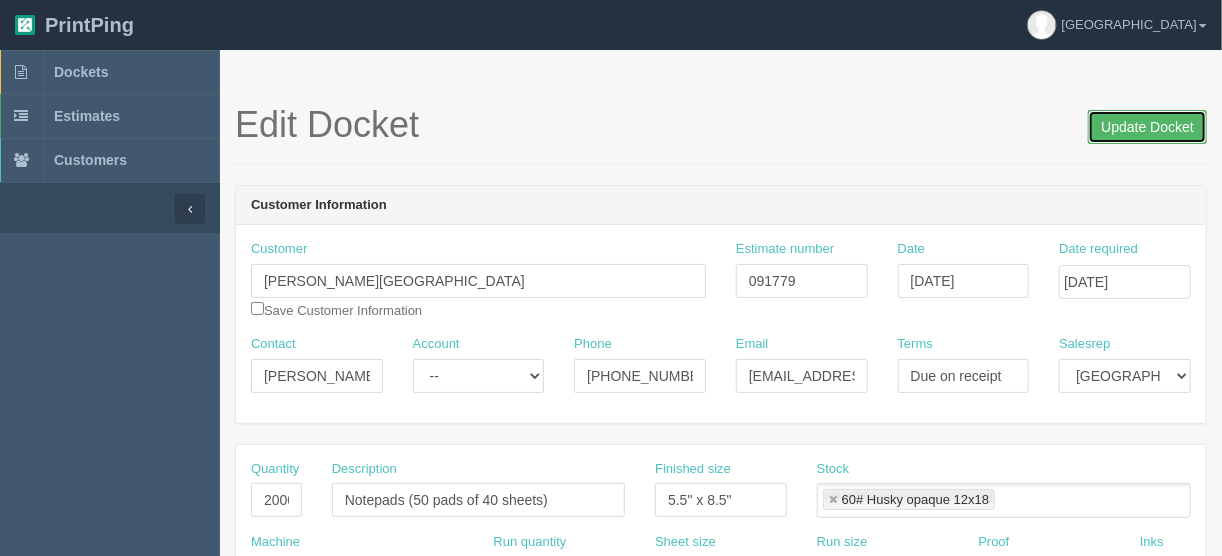 click on "Update Docket" at bounding box center (1147, 127) 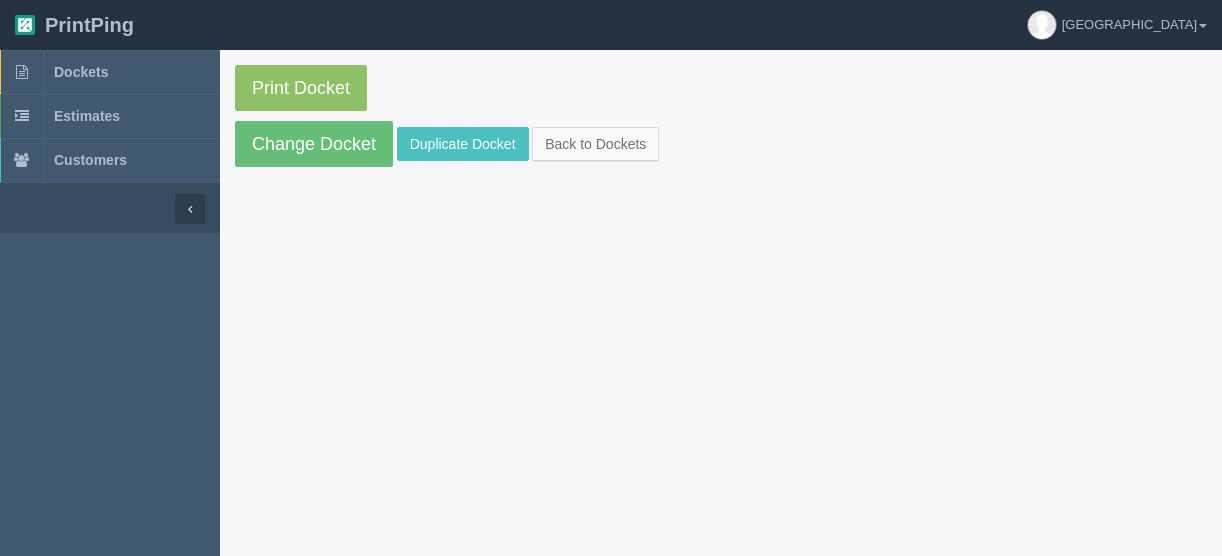 scroll, scrollTop: 0, scrollLeft: 0, axis: both 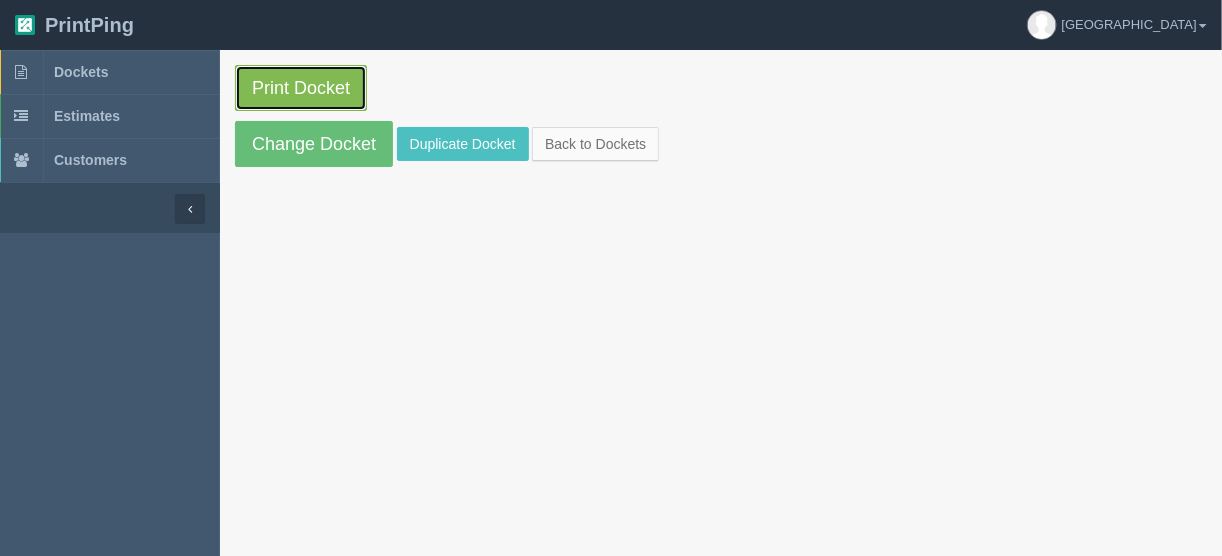 click on "Print Docket" at bounding box center (301, 88) 